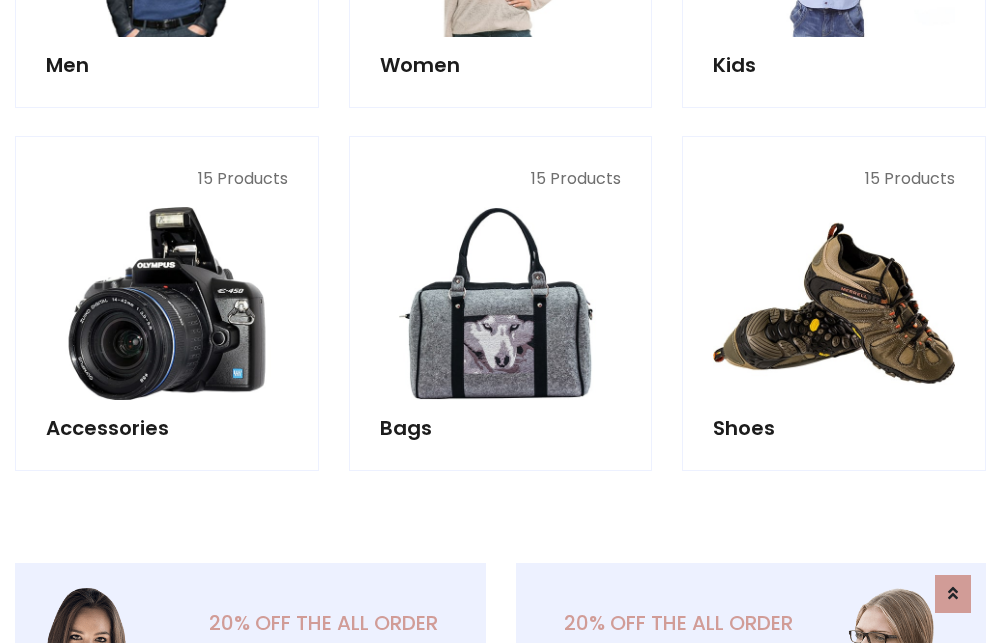 scroll, scrollTop: 853, scrollLeft: 0, axis: vertical 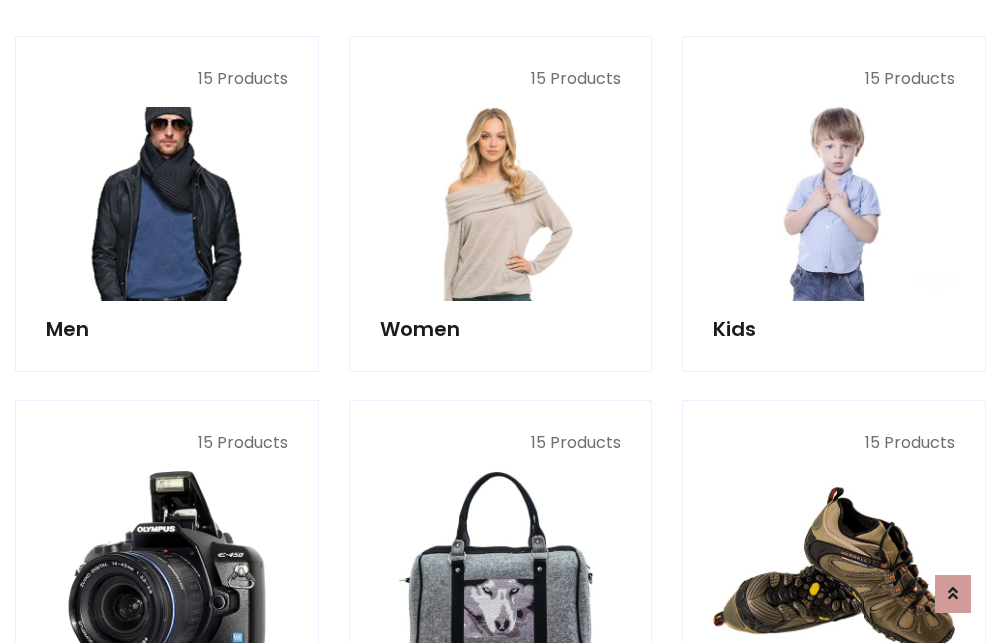 click at bounding box center [167, 204] 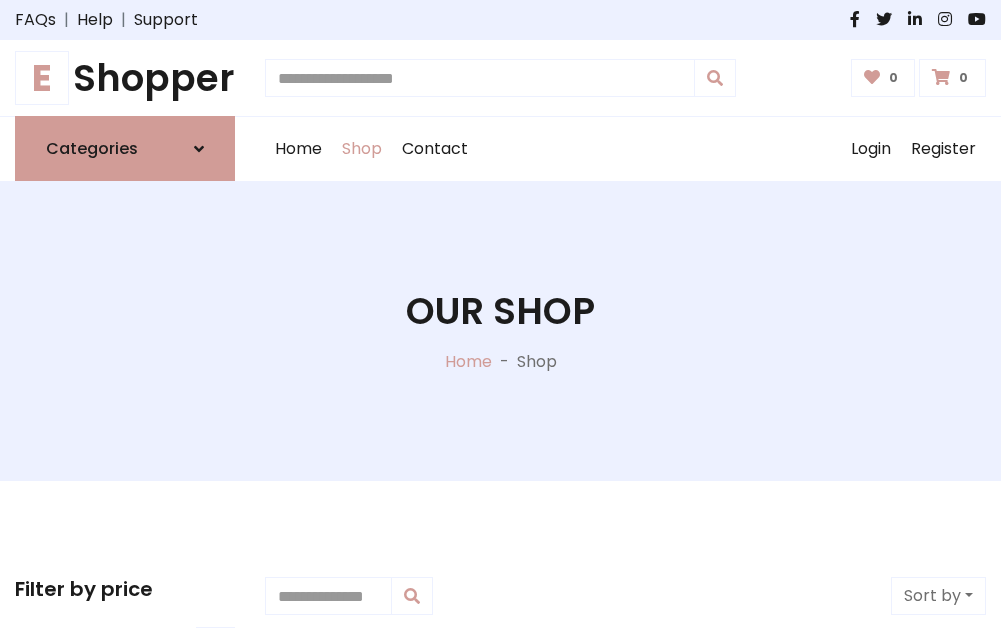 scroll, scrollTop: 807, scrollLeft: 0, axis: vertical 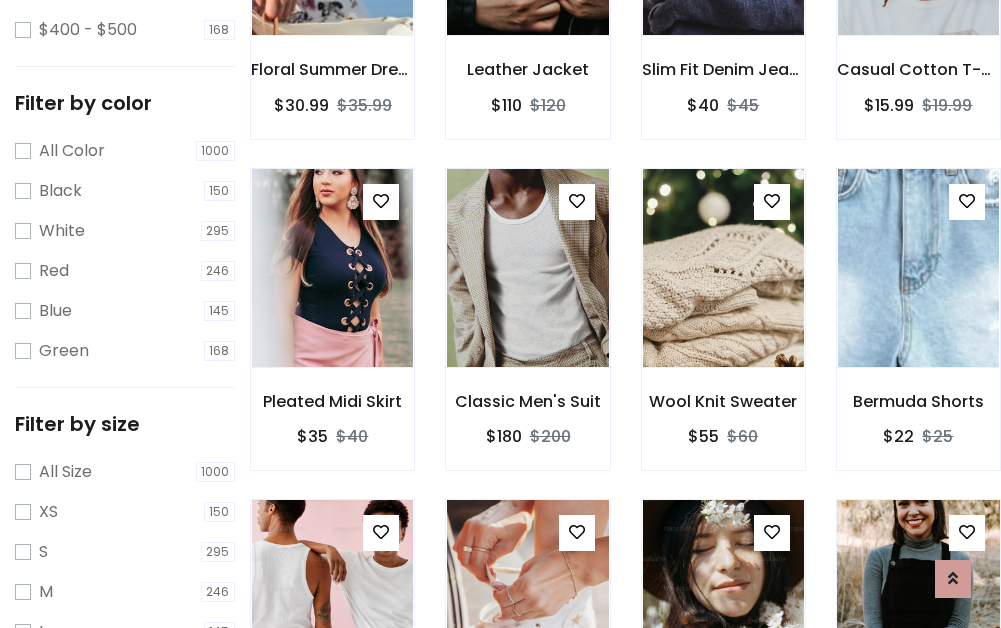 click at bounding box center (918, 599) 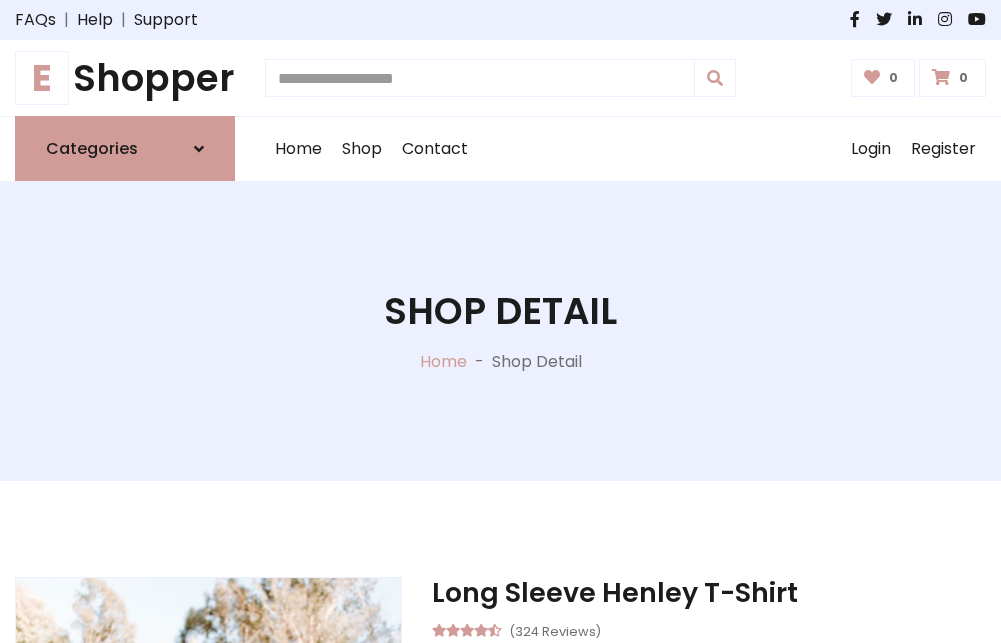 scroll, scrollTop: 0, scrollLeft: 0, axis: both 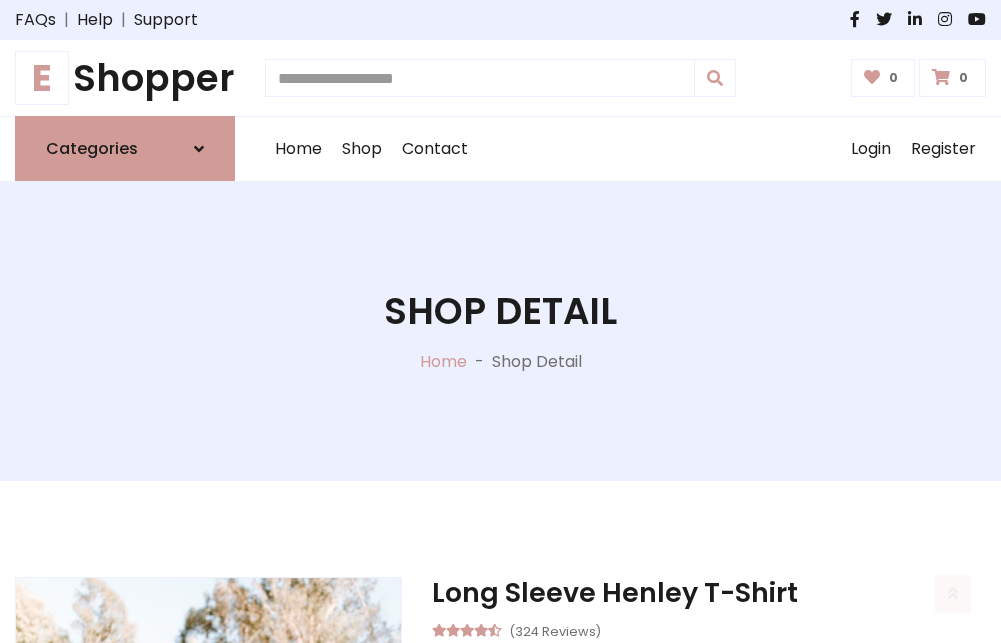 click on "M" at bounding box center (640, 774) 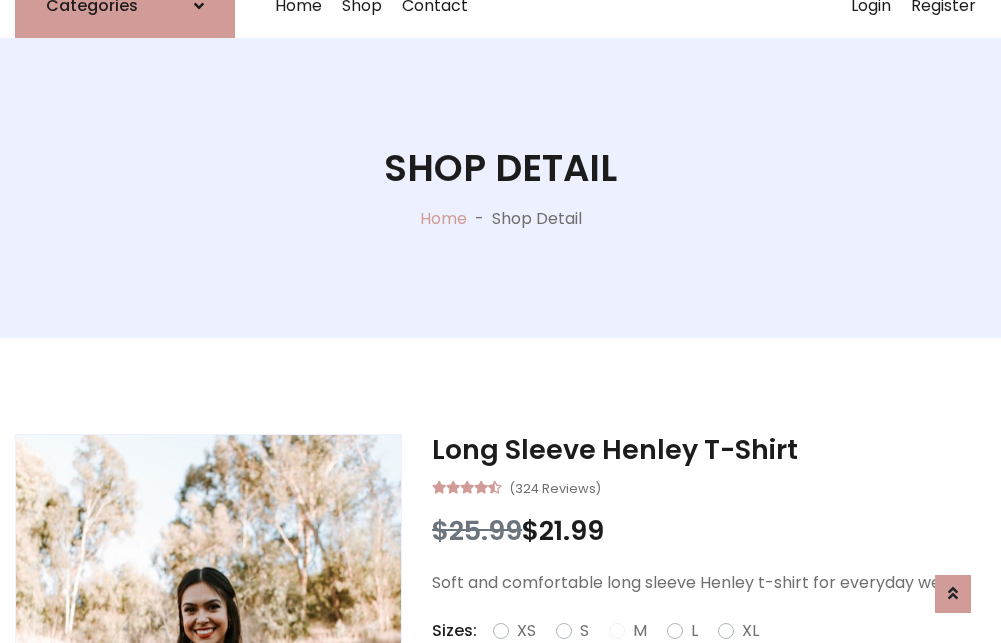 scroll, scrollTop: 167, scrollLeft: 0, axis: vertical 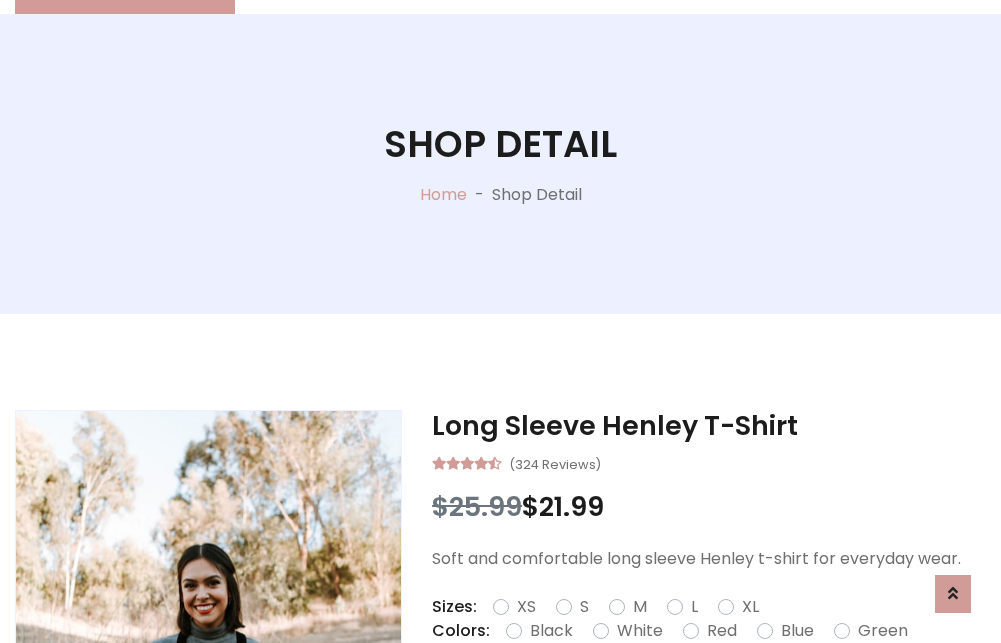 click on "Red" at bounding box center [722, 631] 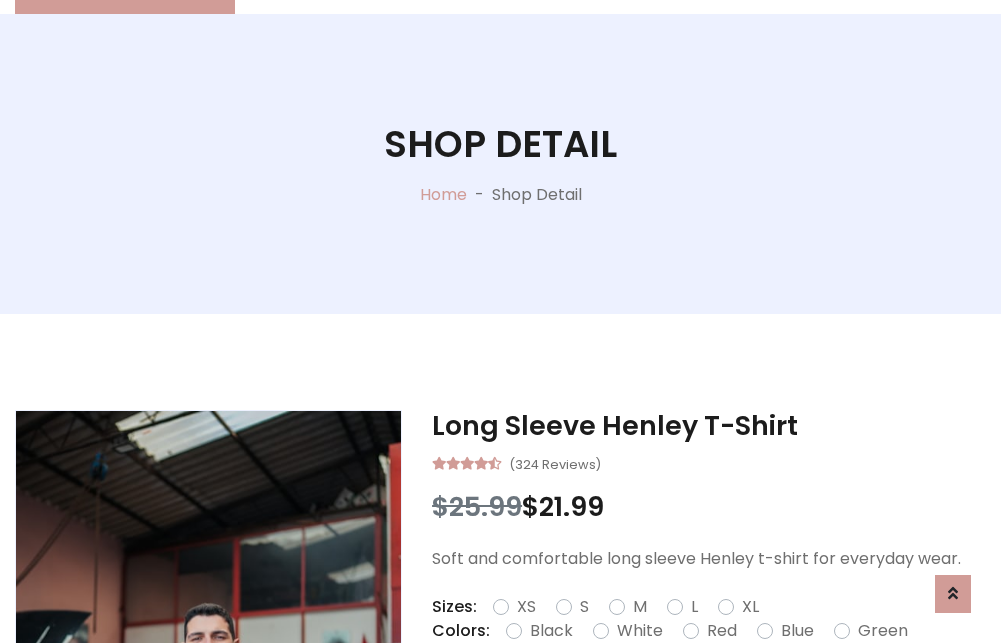click on "Add To Cart" at bounding box center [653, 694] 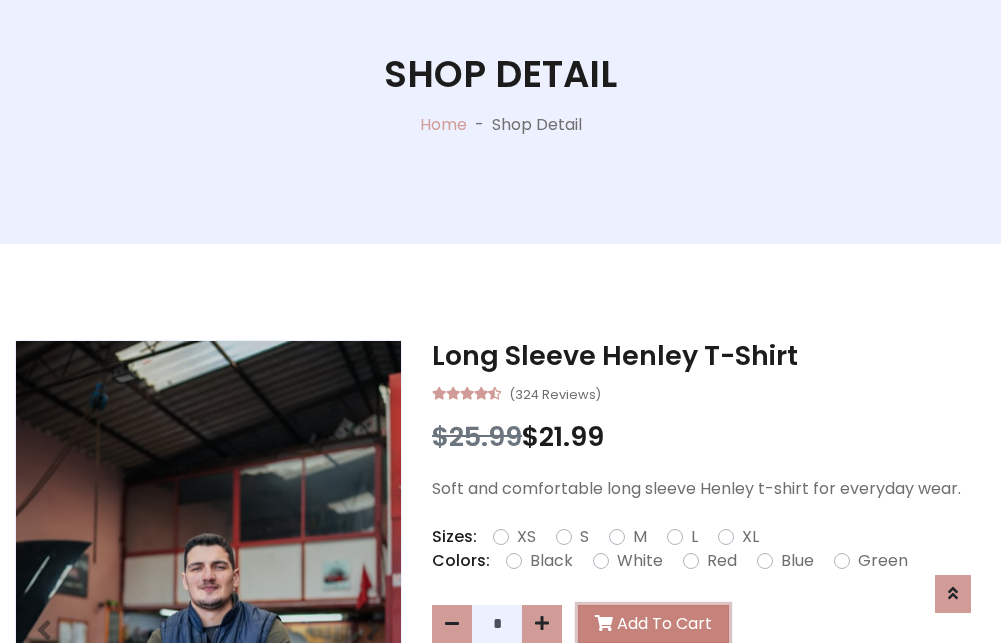 scroll, scrollTop: 0, scrollLeft: 0, axis: both 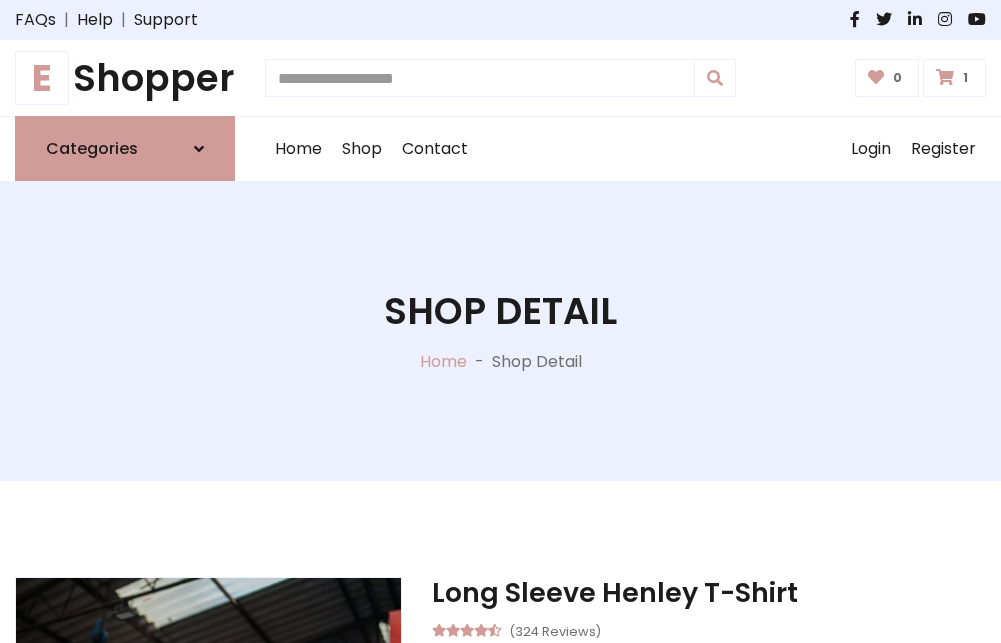 click at bounding box center [945, 77] 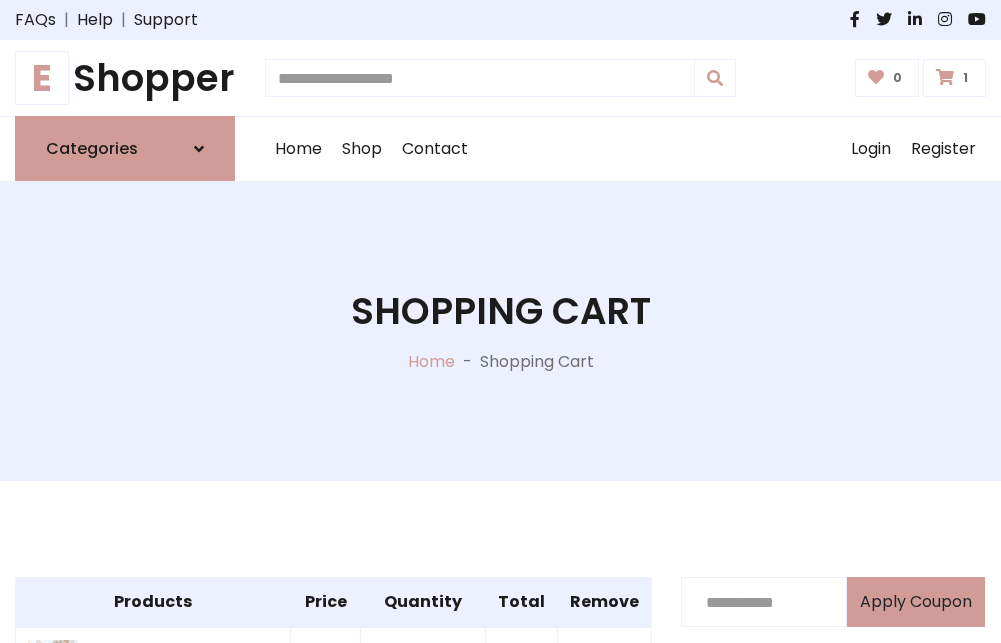 scroll, scrollTop: 474, scrollLeft: 0, axis: vertical 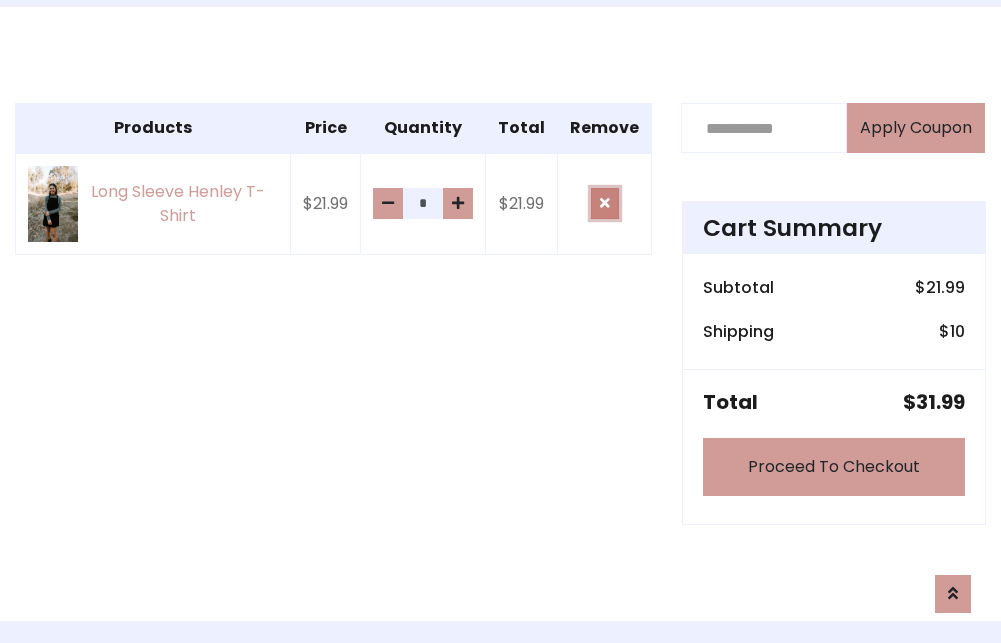 click at bounding box center (605, 203) 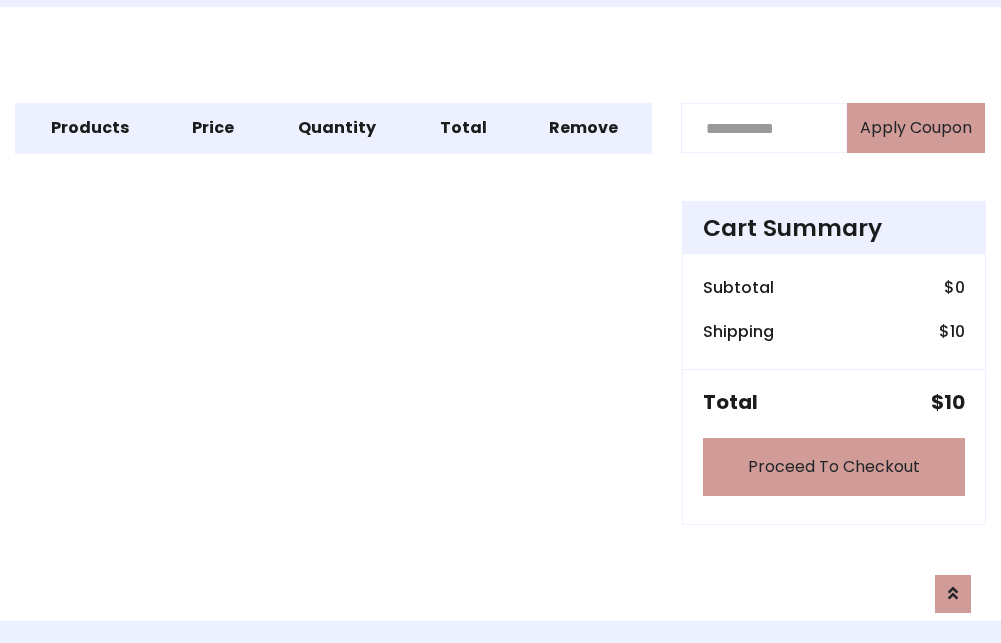 scroll, scrollTop: 247, scrollLeft: 0, axis: vertical 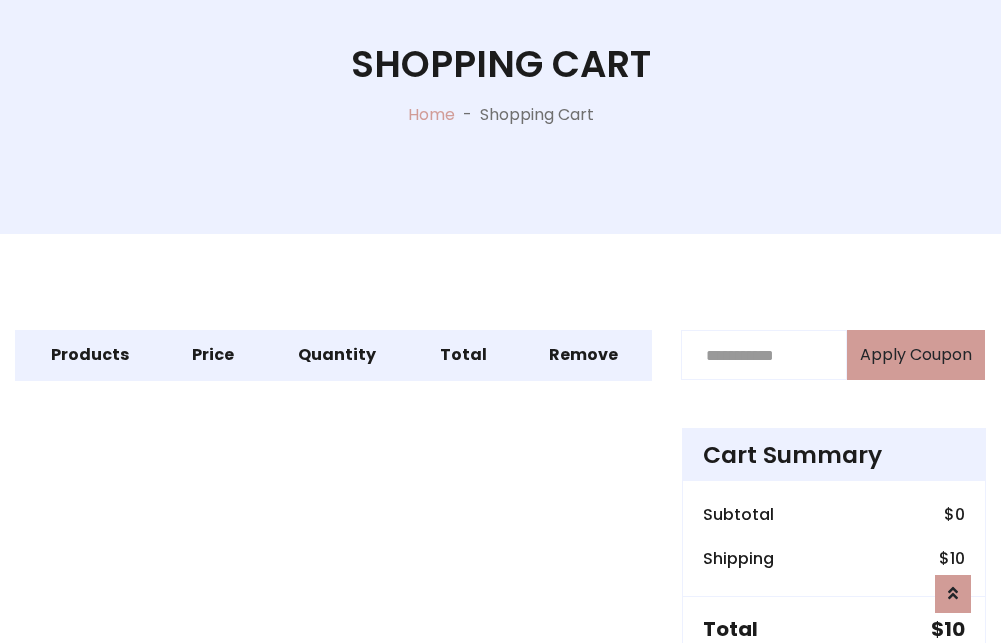 click on "Proceed To Checkout" at bounding box center (834, 694) 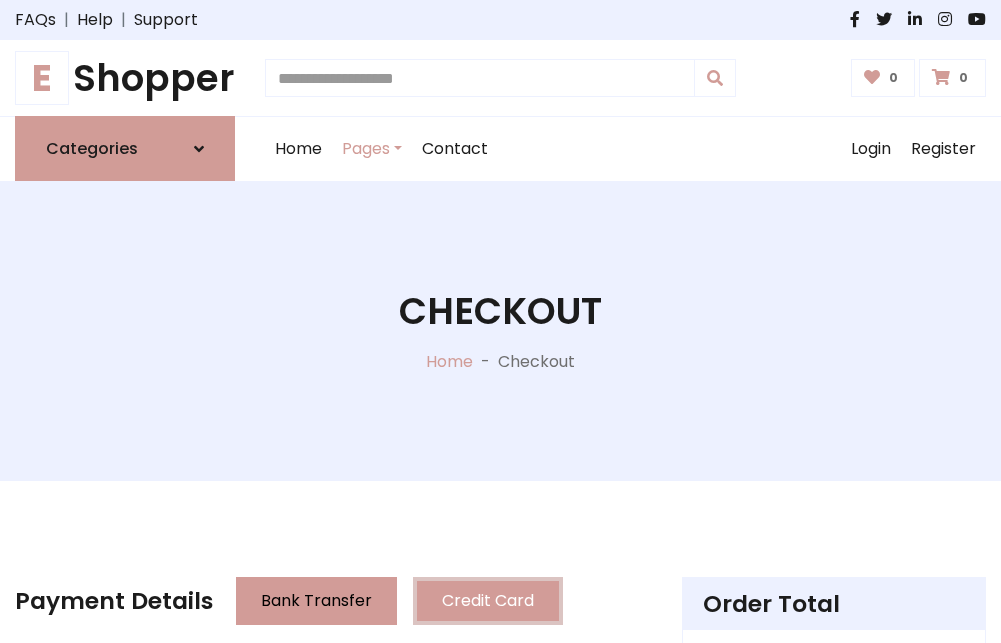 scroll, scrollTop: 137, scrollLeft: 0, axis: vertical 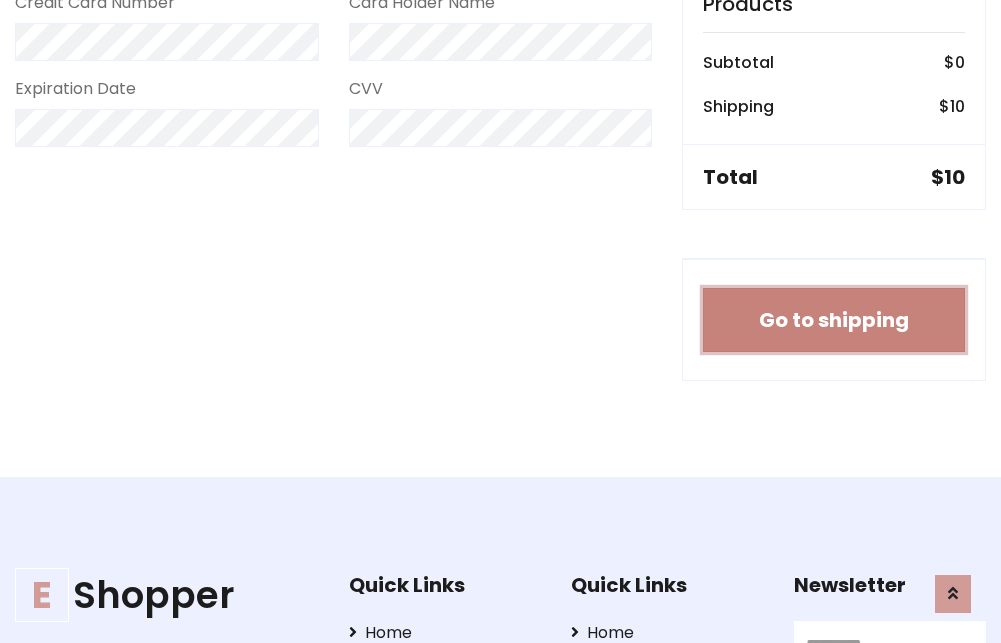 click on "Go to shipping" at bounding box center [834, 320] 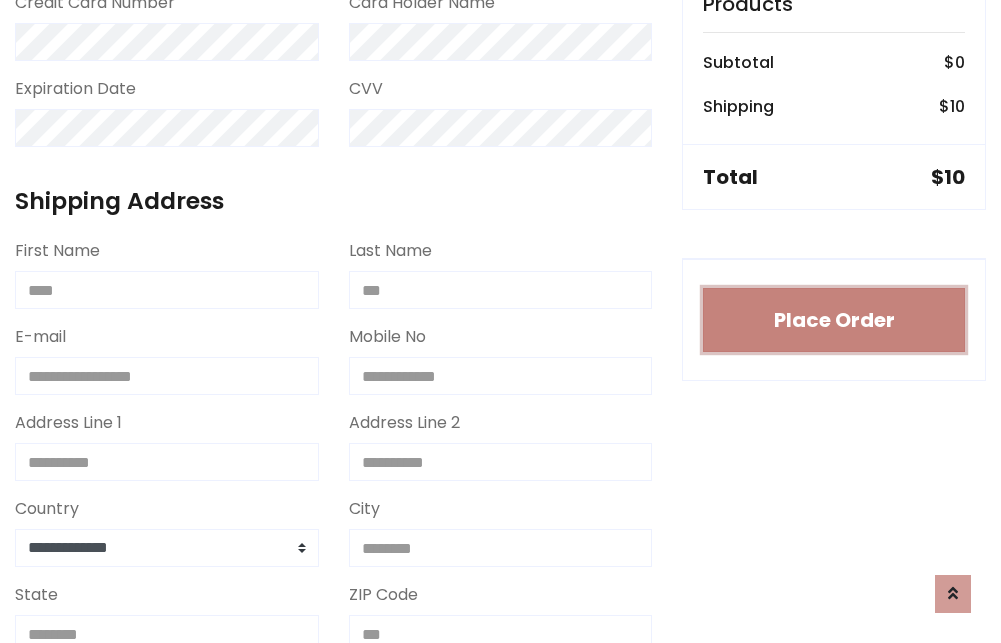 type 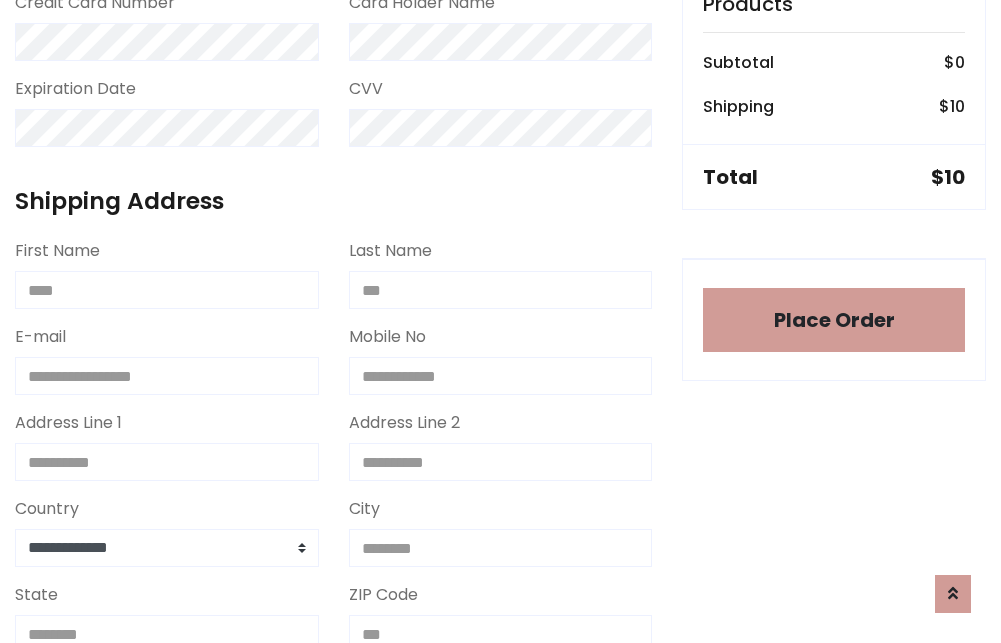 scroll, scrollTop: 1196, scrollLeft: 0, axis: vertical 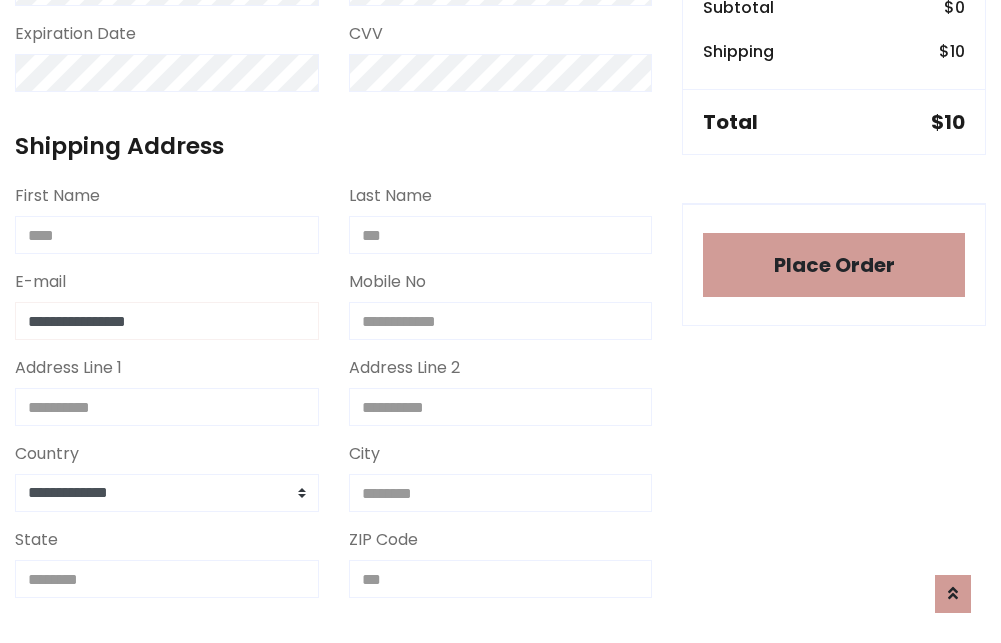 type on "**********" 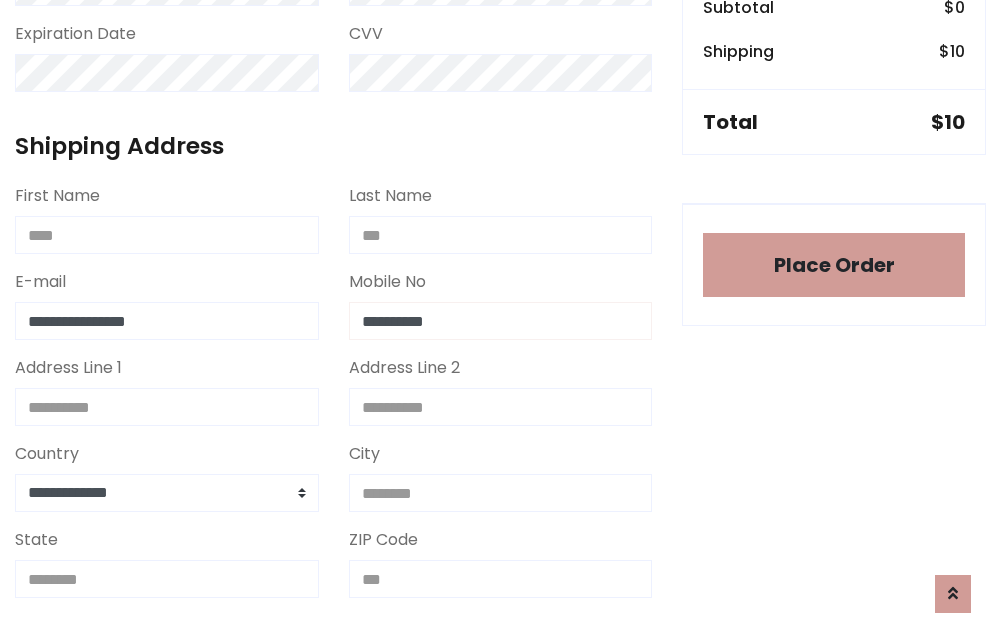 type on "**********" 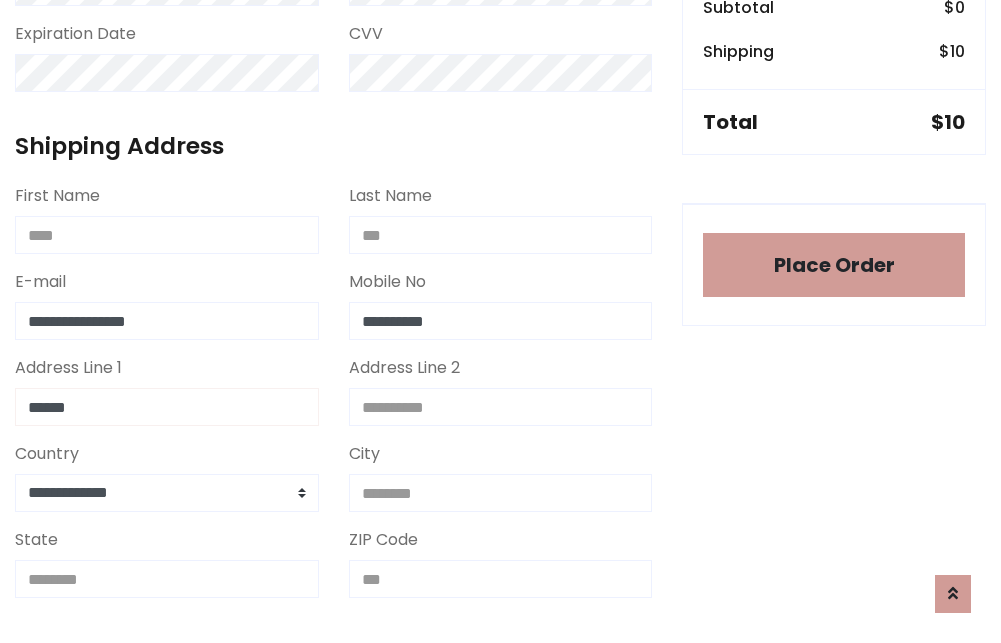 type on "******" 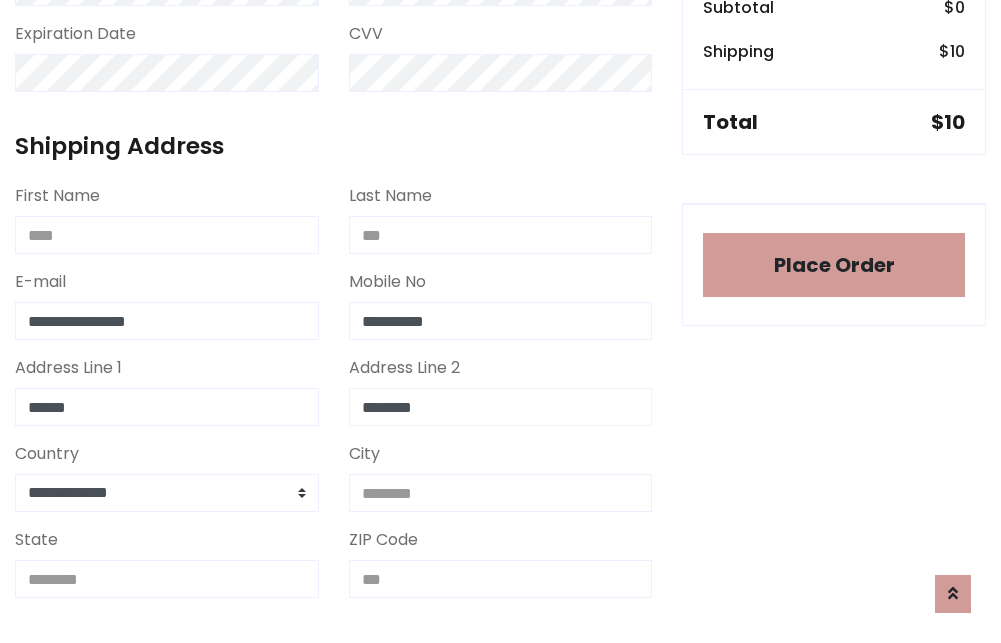 type on "********" 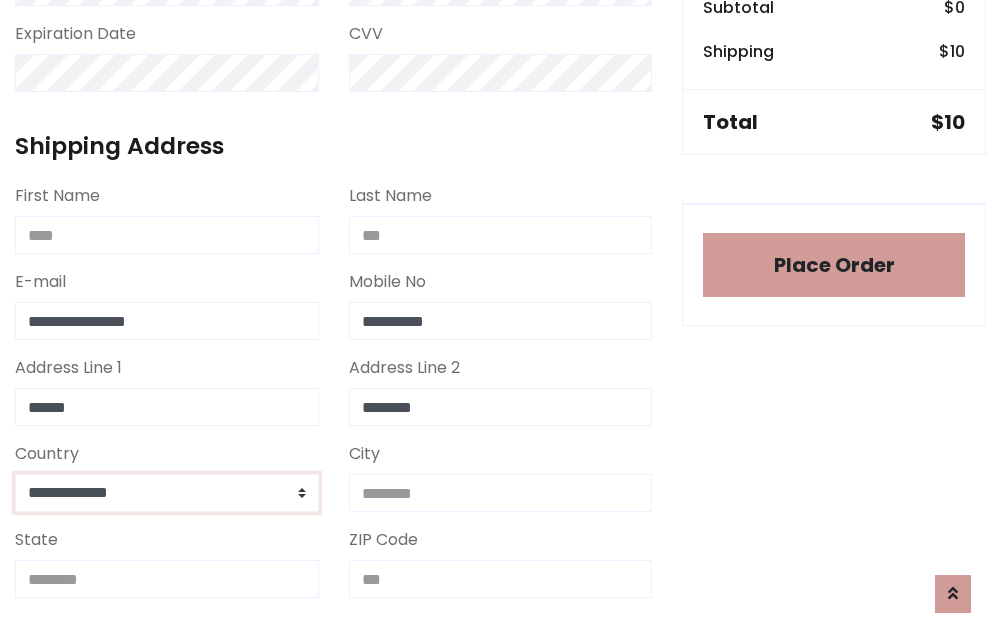 select on "*******" 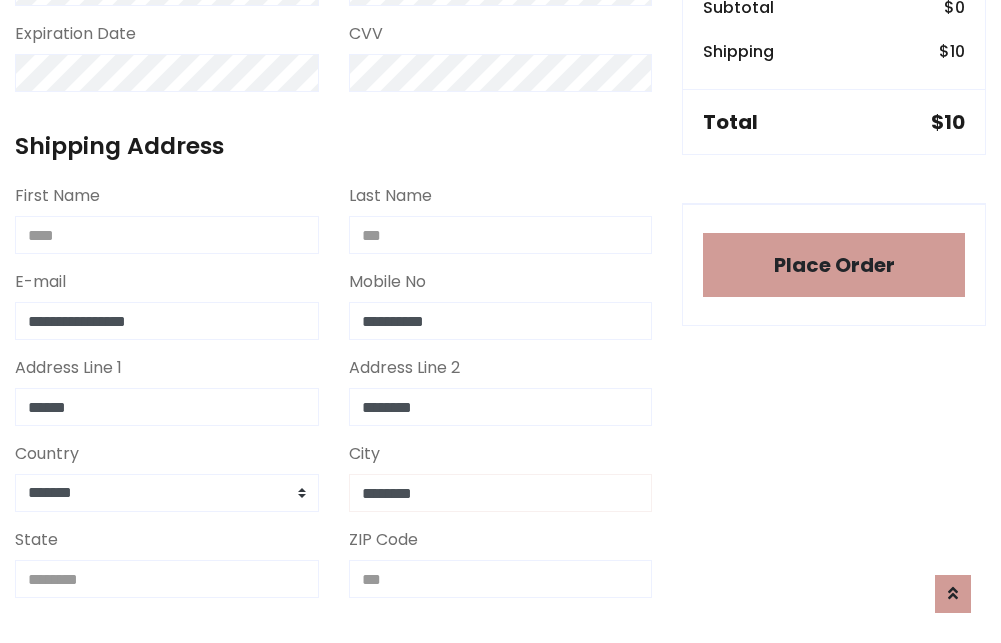 type on "********" 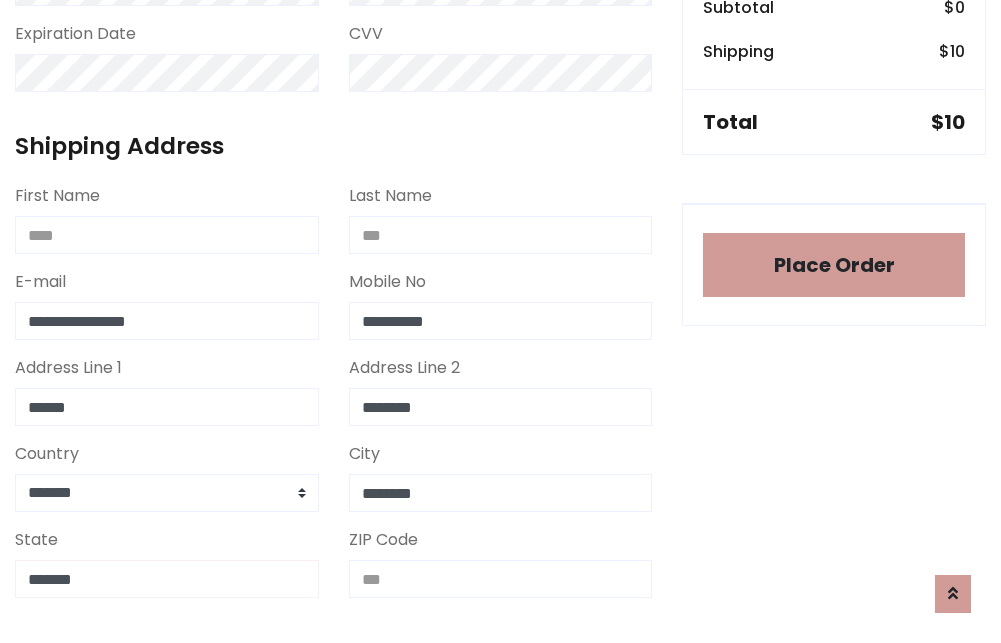 type on "*******" 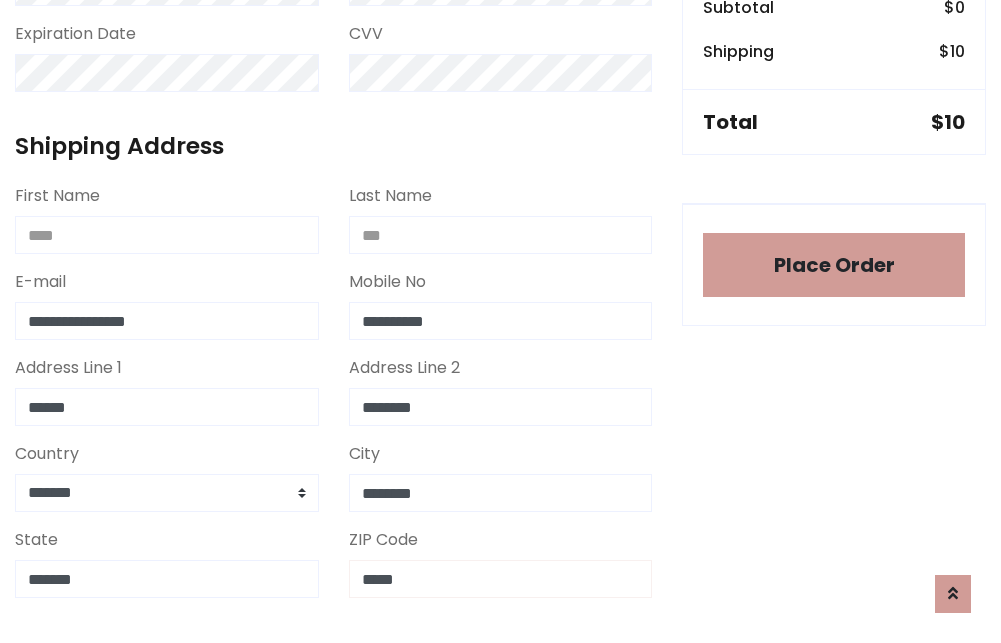 scroll, scrollTop: 403, scrollLeft: 0, axis: vertical 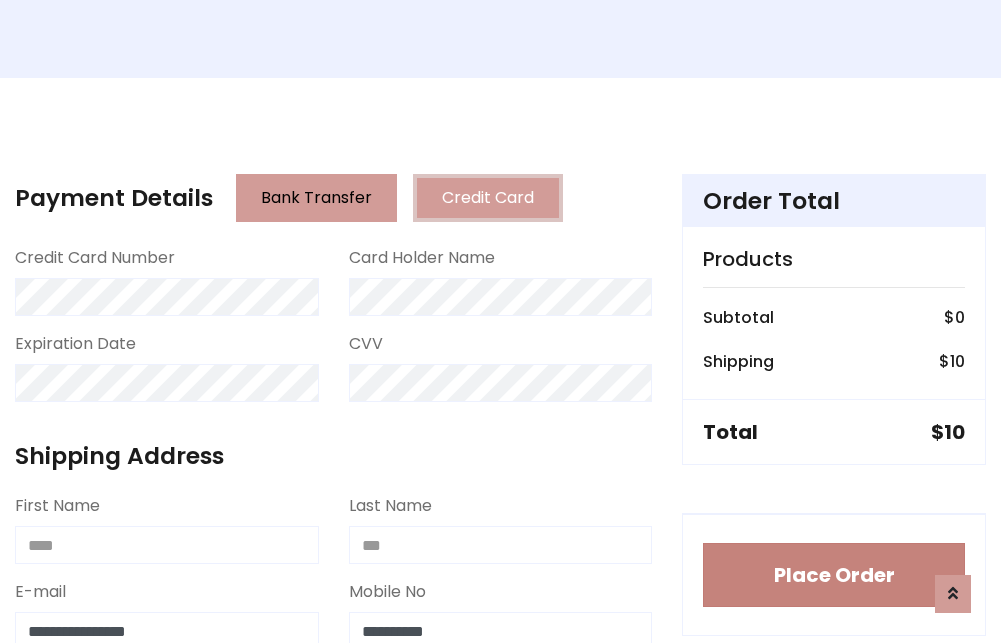 type on "*****" 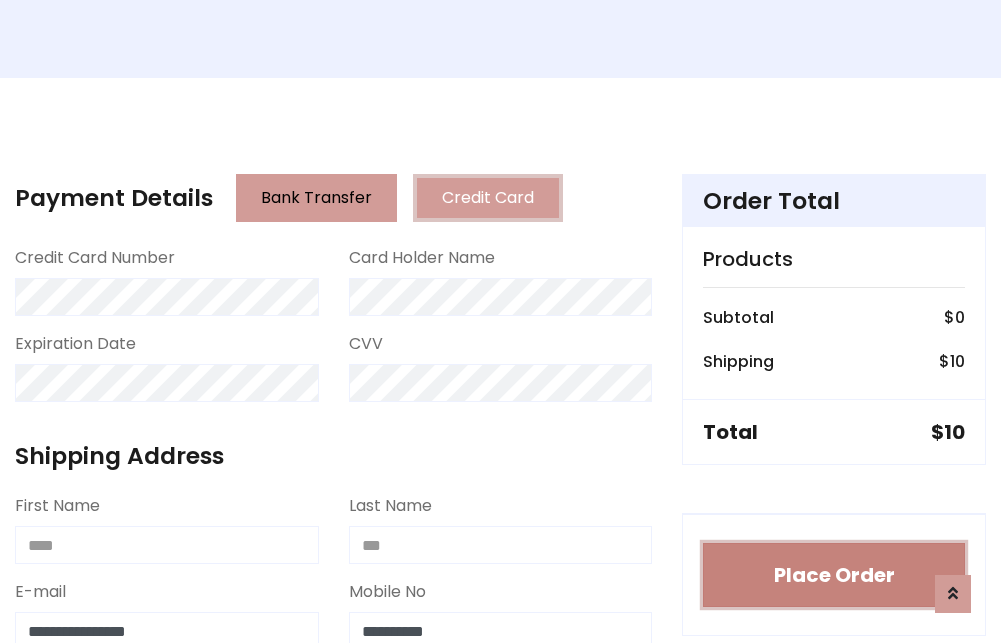 click on "Place Order" at bounding box center [834, 575] 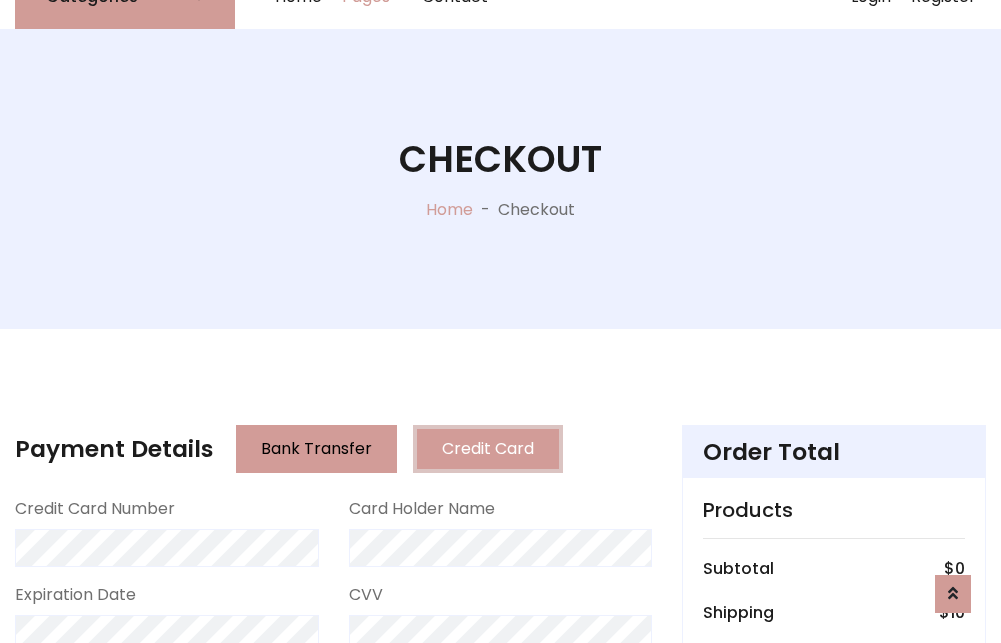 scroll, scrollTop: 0, scrollLeft: 0, axis: both 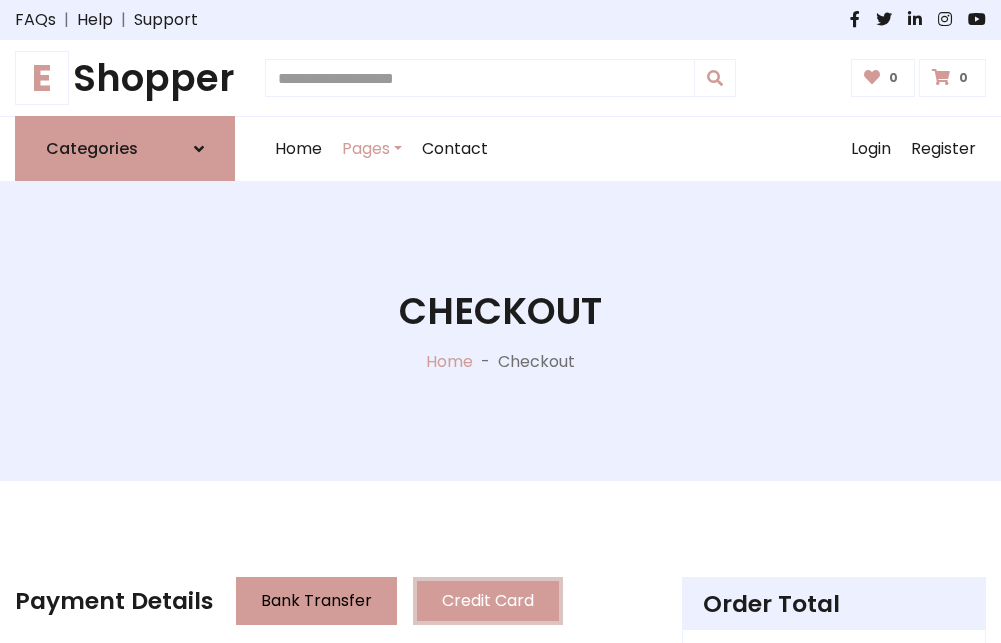 click on "E Shopper" at bounding box center (125, 78) 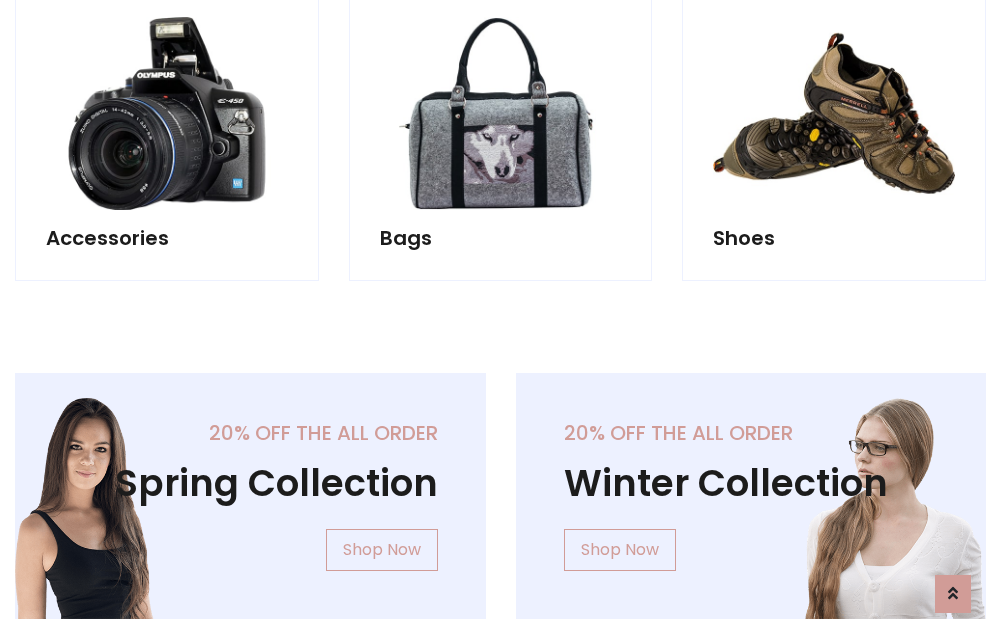 scroll, scrollTop: 770, scrollLeft: 0, axis: vertical 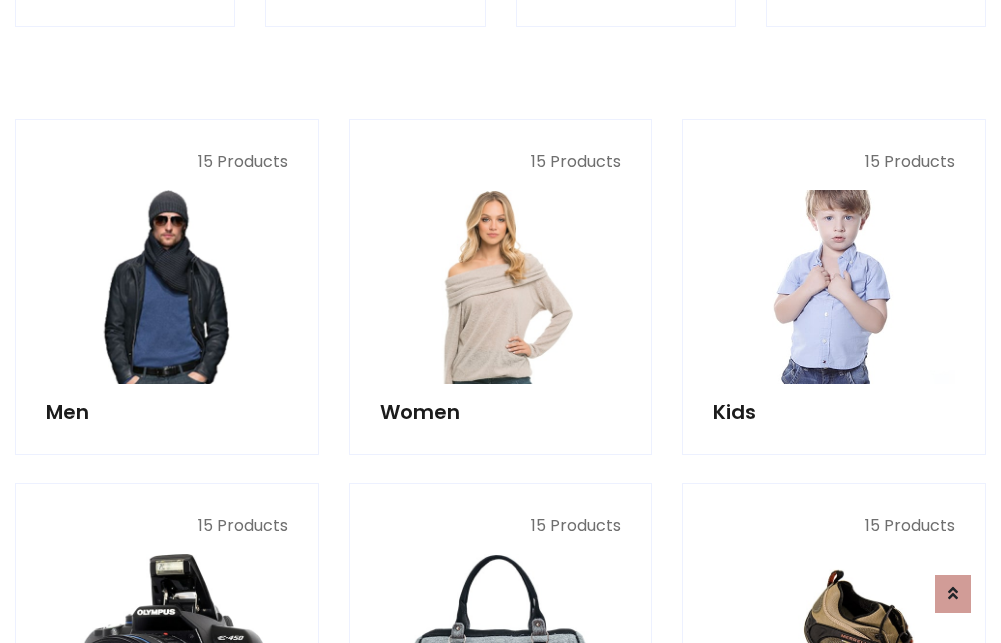 click at bounding box center [834, 287] 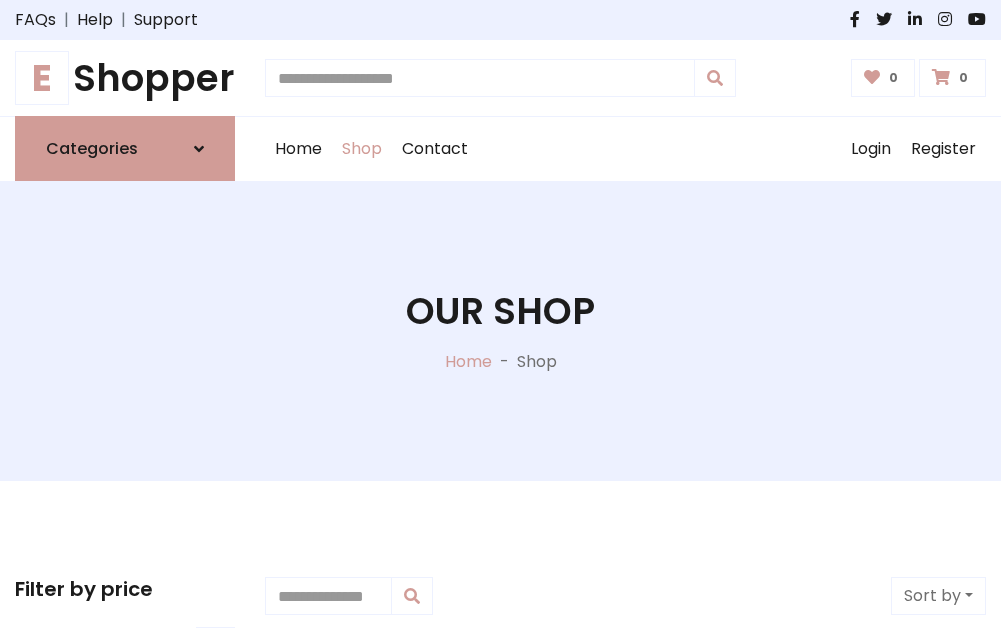 scroll, scrollTop: 549, scrollLeft: 0, axis: vertical 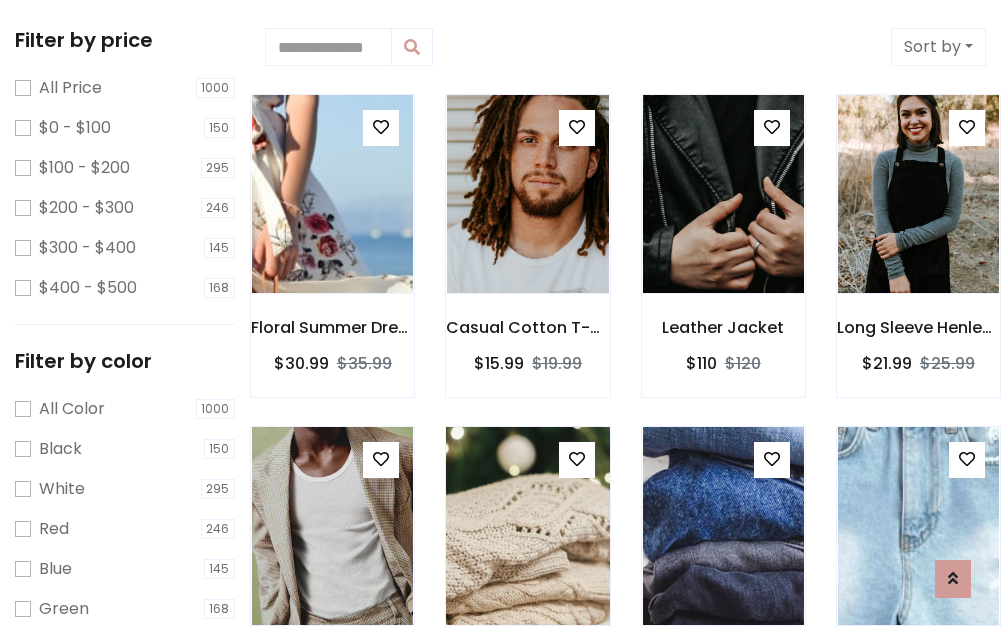 click at bounding box center (577, 459) 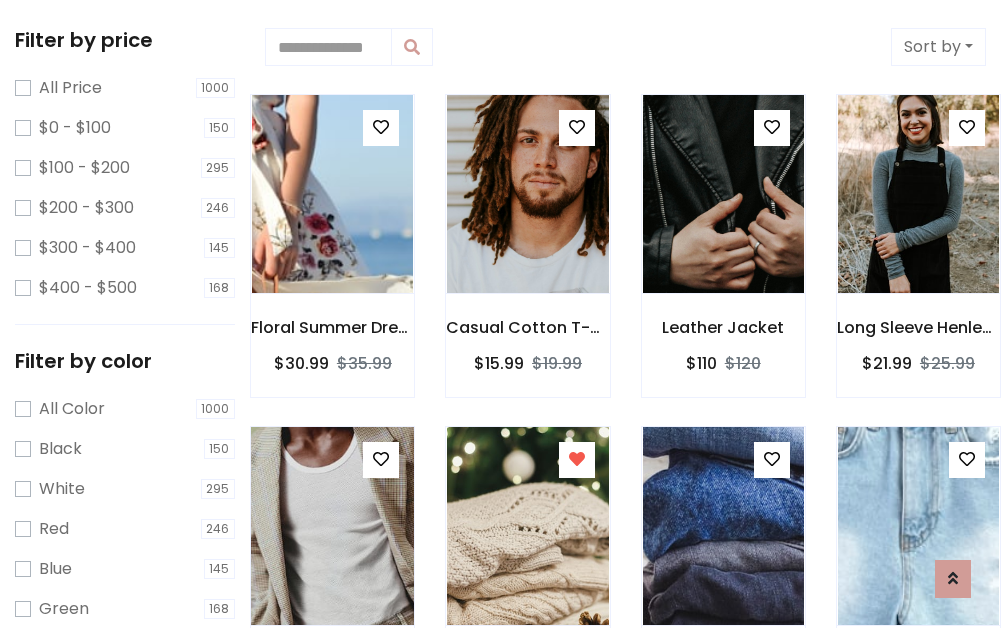 click at bounding box center (332, 526) 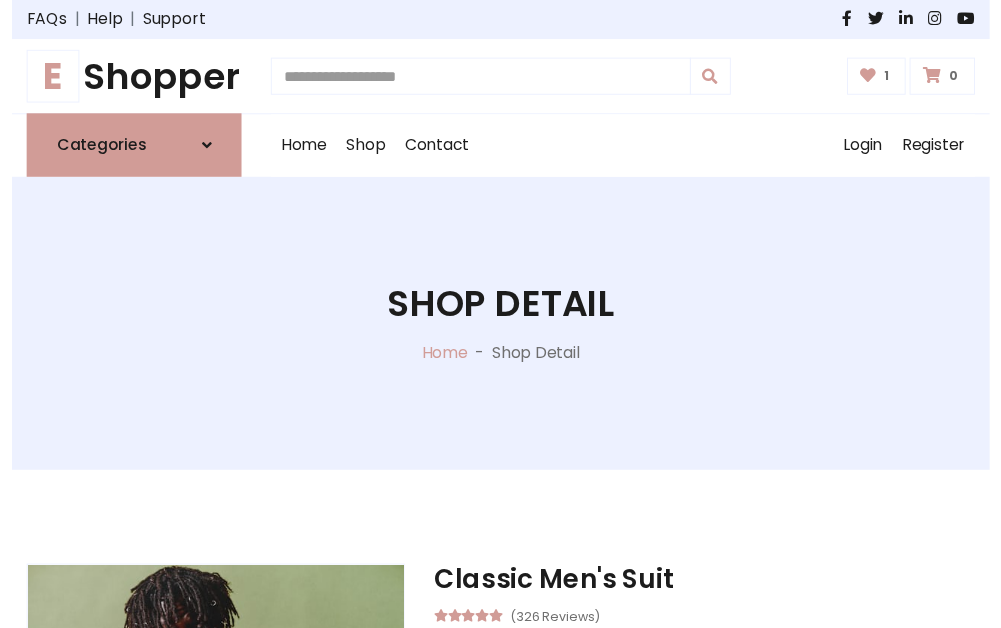 scroll, scrollTop: 262, scrollLeft: 0, axis: vertical 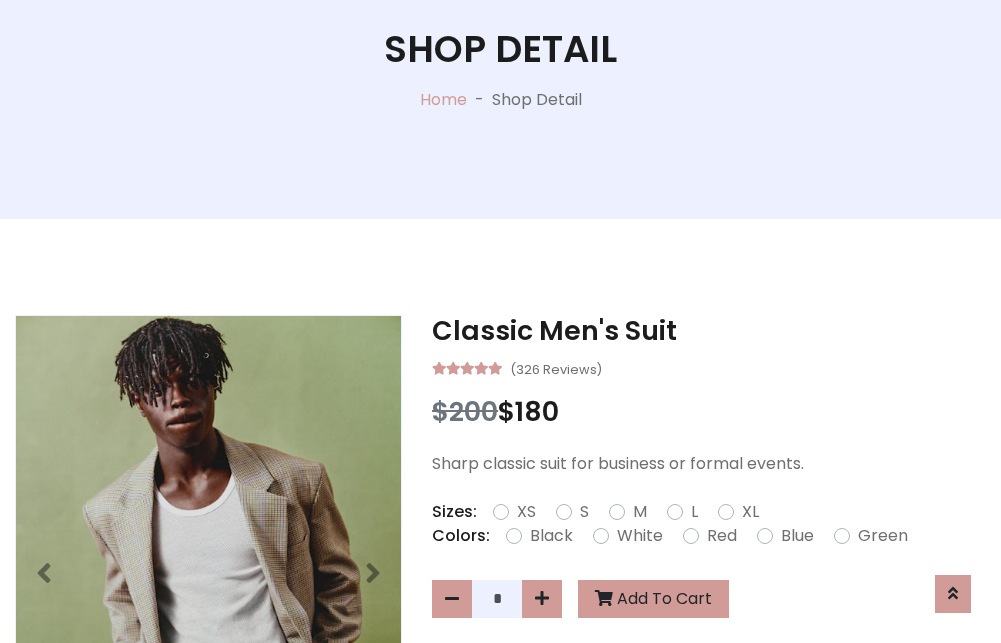 click on "XL" at bounding box center [750, 512] 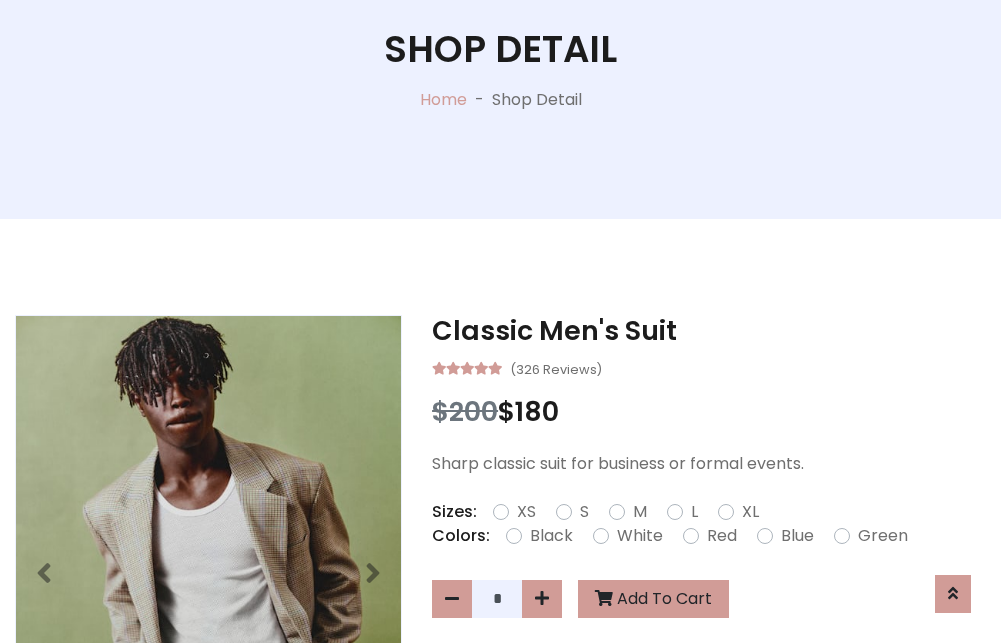 click on "Black" at bounding box center [551, 536] 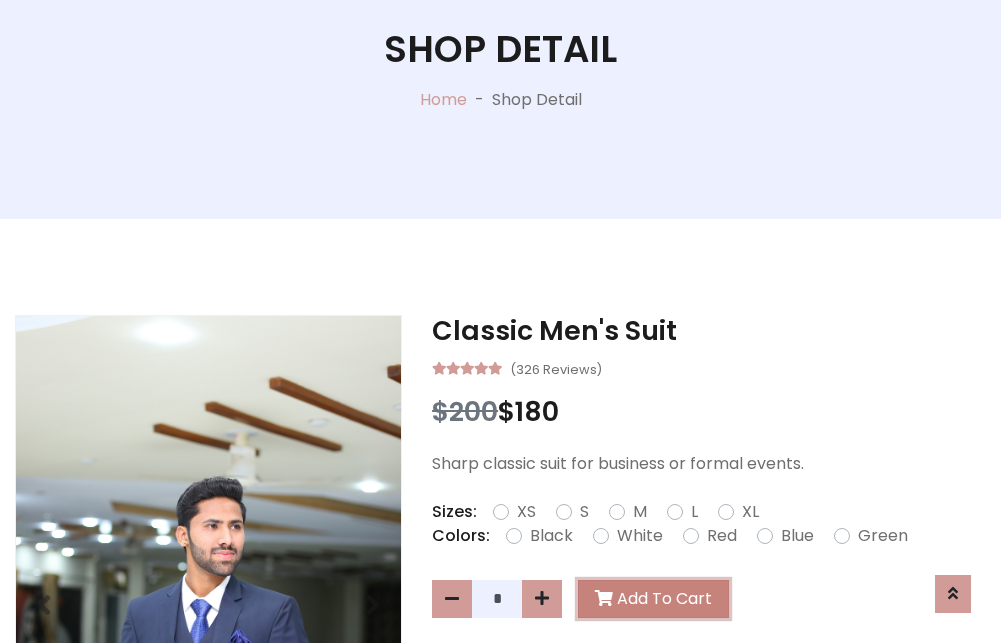 click on "Add To Cart" at bounding box center [653, 599] 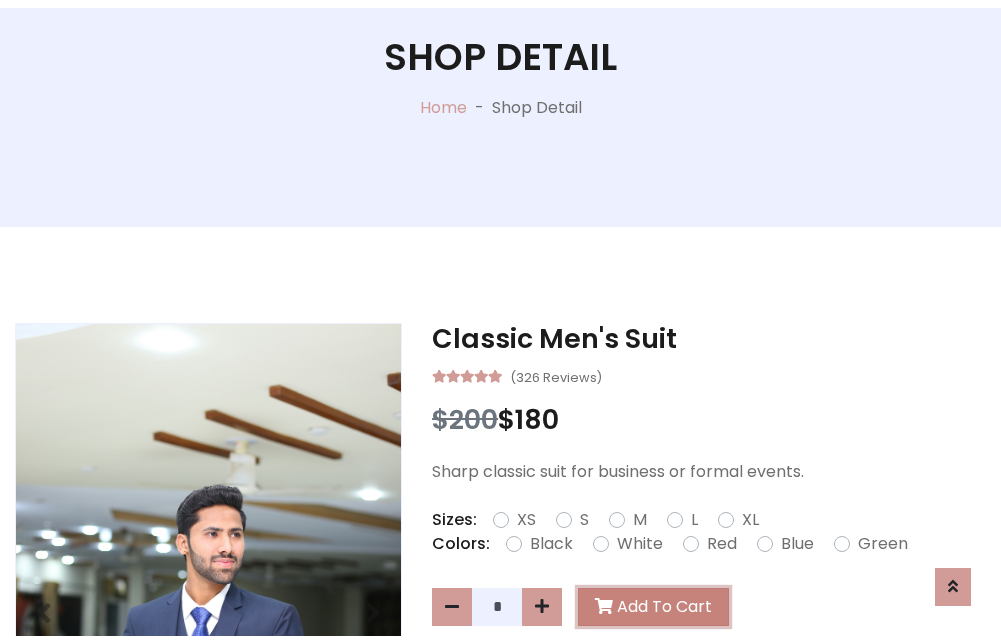 scroll, scrollTop: 0, scrollLeft: 0, axis: both 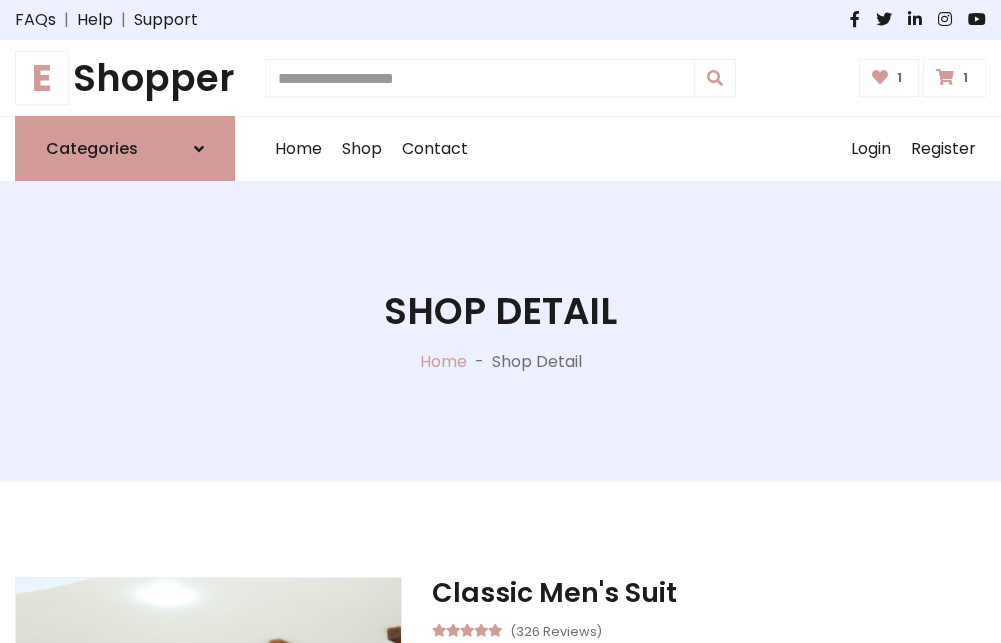 click at bounding box center (945, 77) 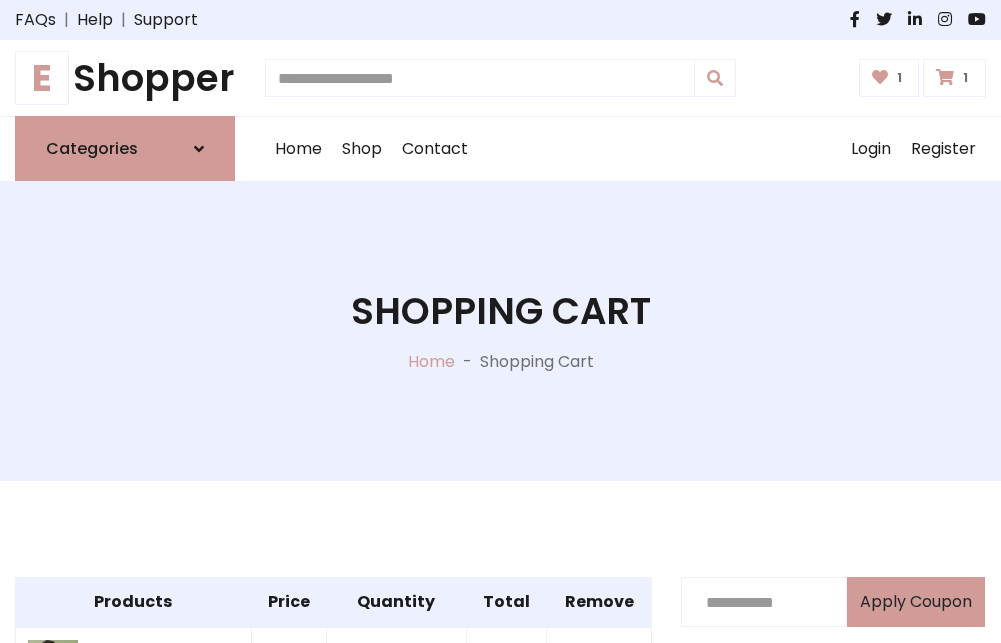 scroll, scrollTop: 570, scrollLeft: 0, axis: vertical 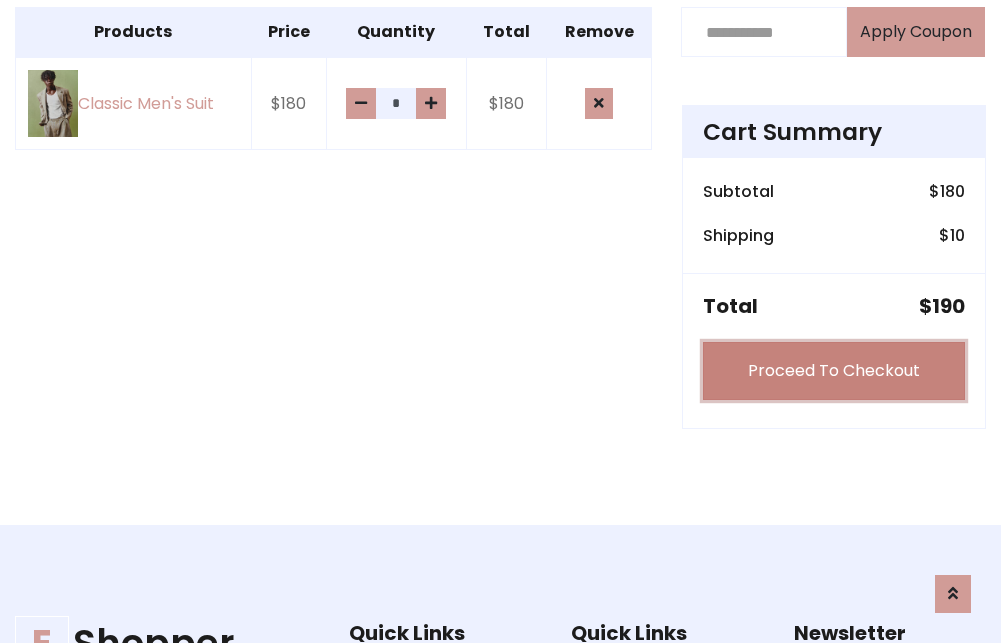 click on "Proceed To Checkout" at bounding box center (834, 371) 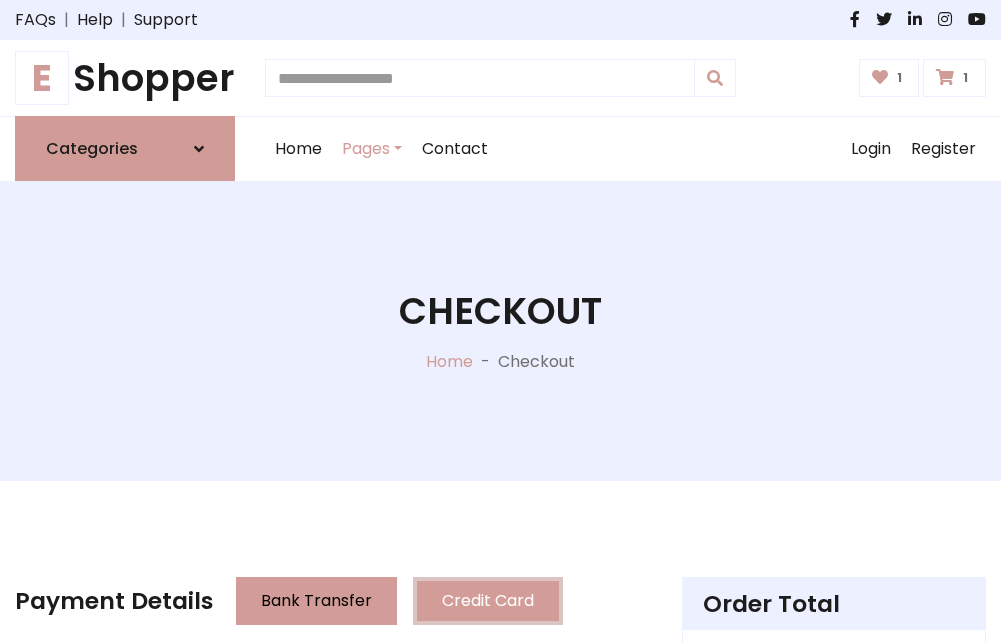 scroll, scrollTop: 201, scrollLeft: 0, axis: vertical 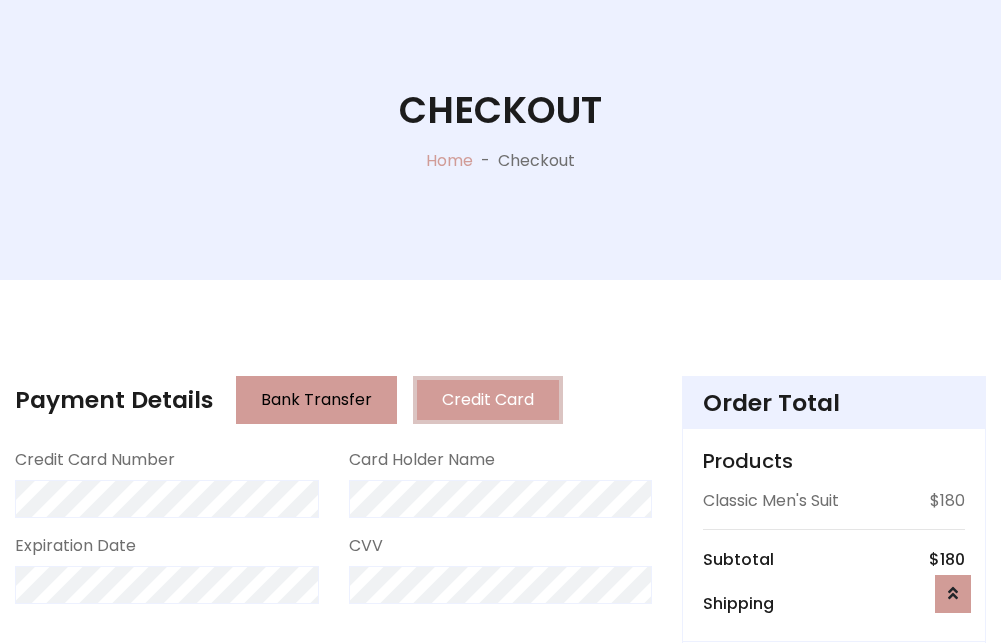 click on "Go to shipping" at bounding box center (834, 817) 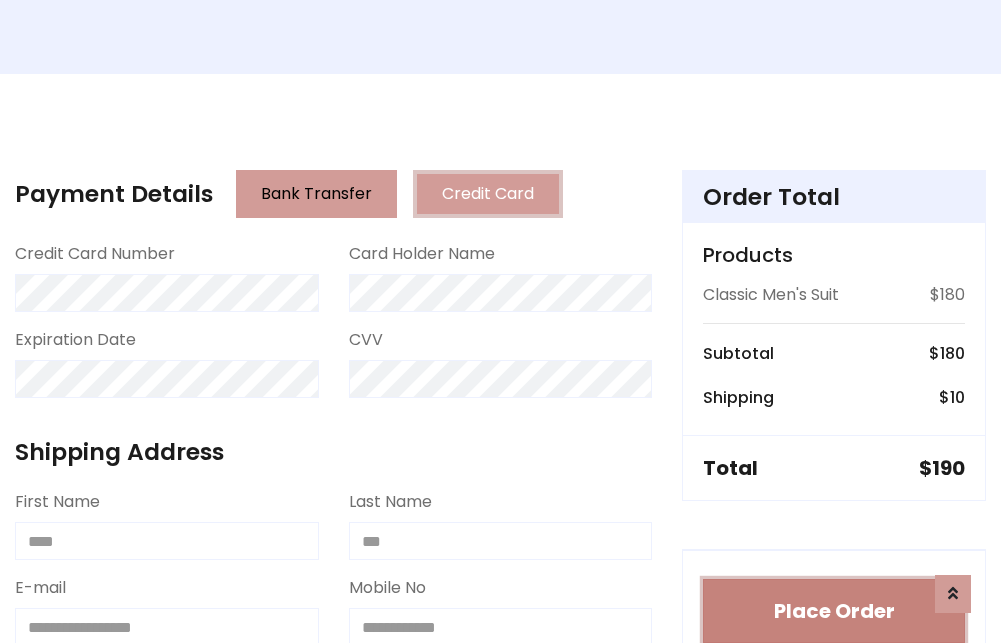 type 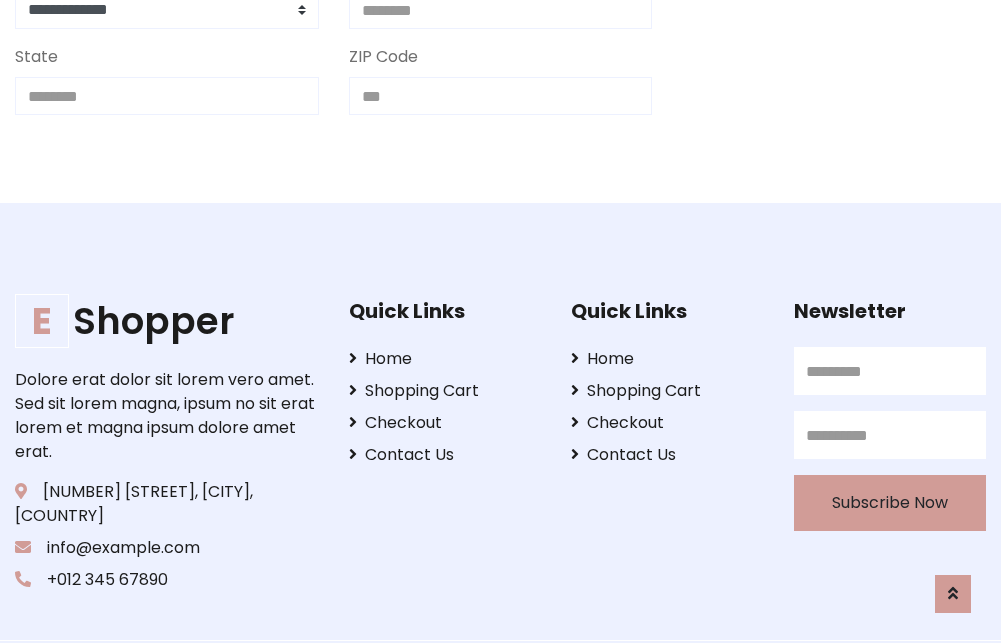 scroll, scrollTop: 713, scrollLeft: 0, axis: vertical 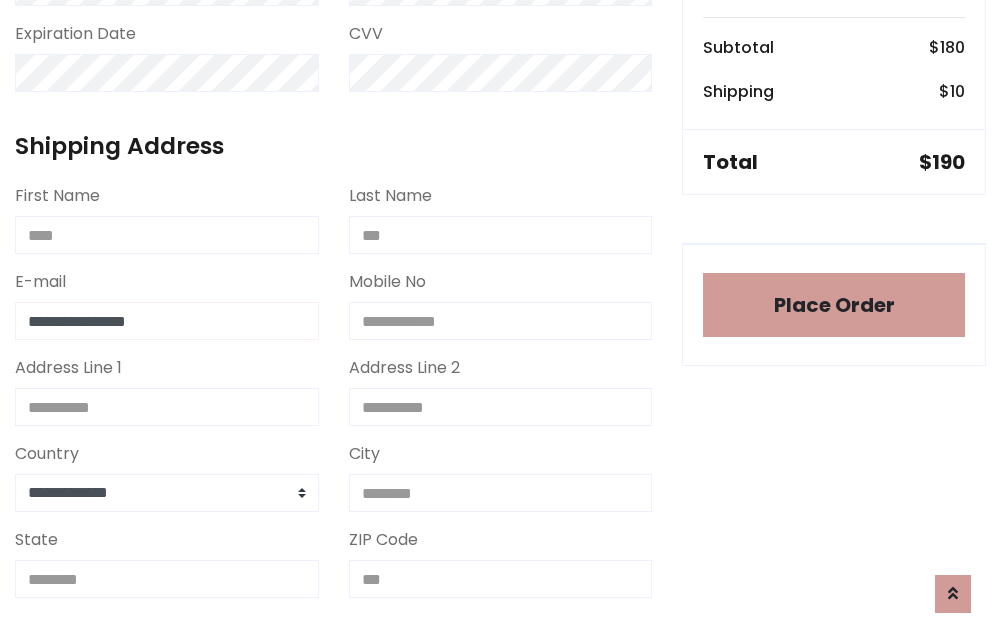 type on "**********" 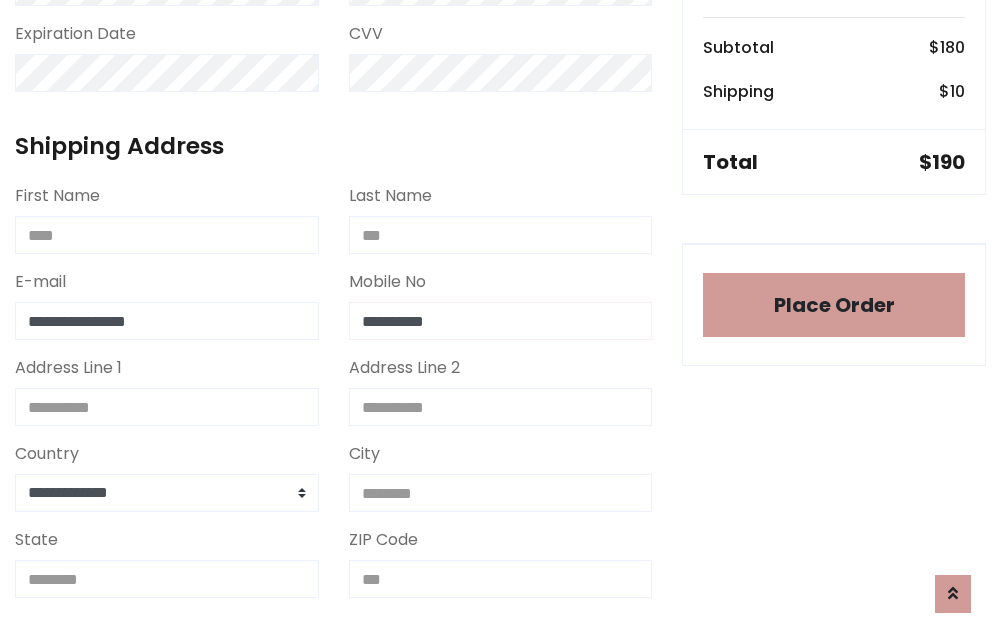 scroll, scrollTop: 573, scrollLeft: 0, axis: vertical 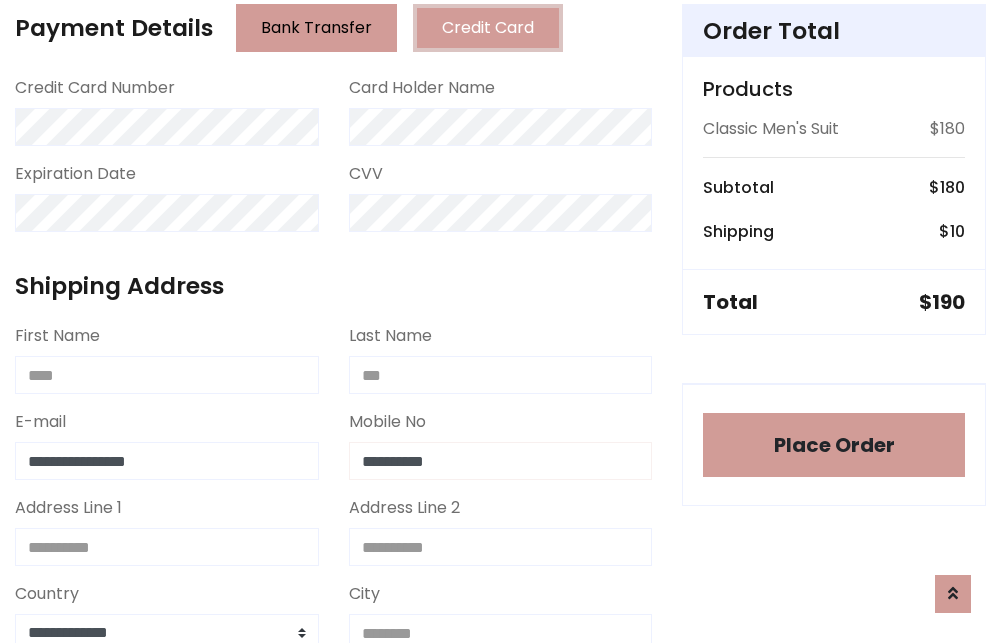 type on "**********" 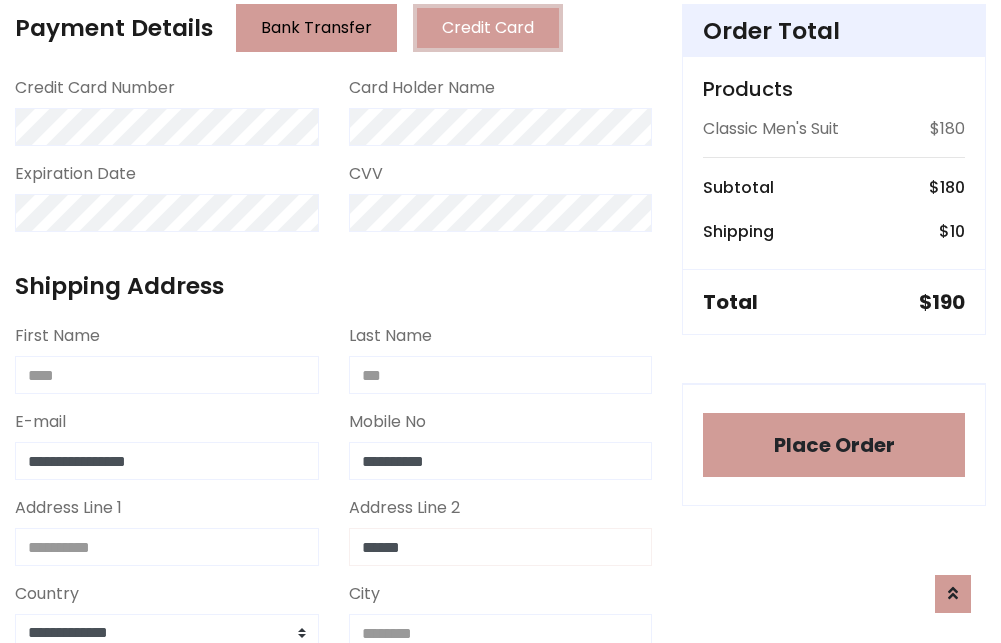 type on "******" 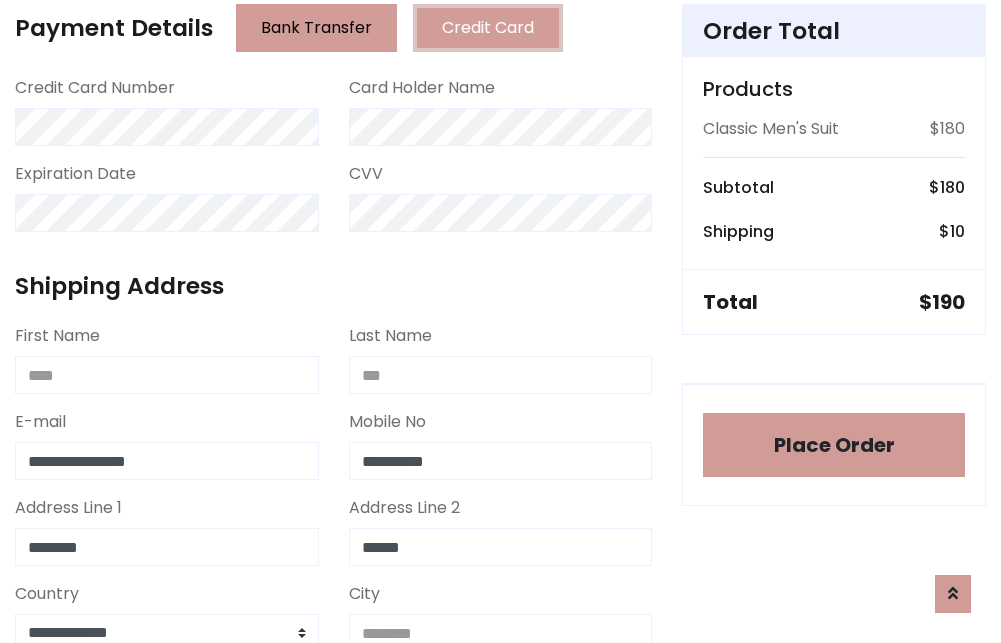 type on "********" 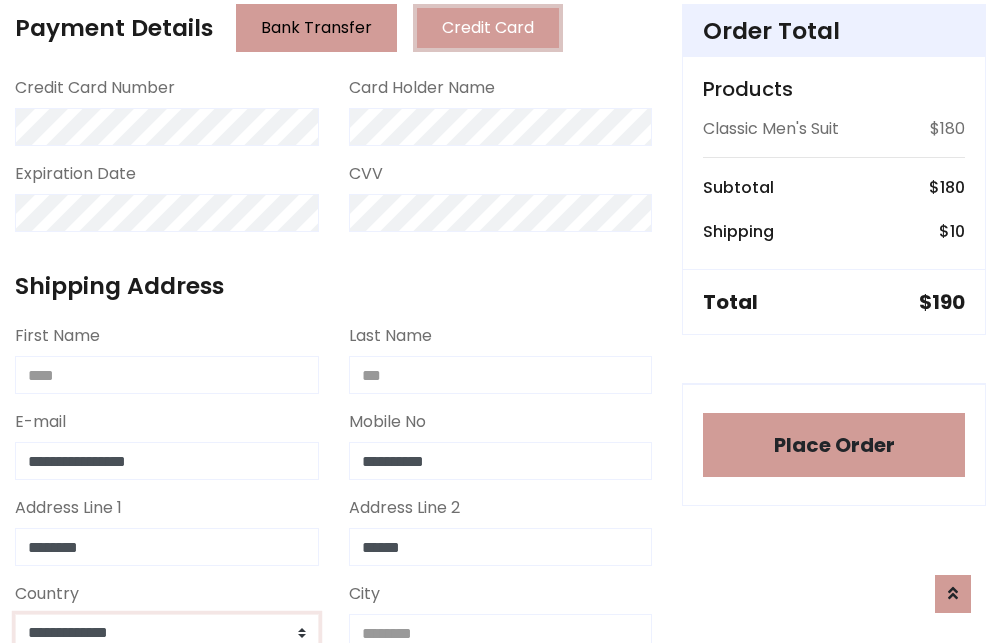 select on "*******" 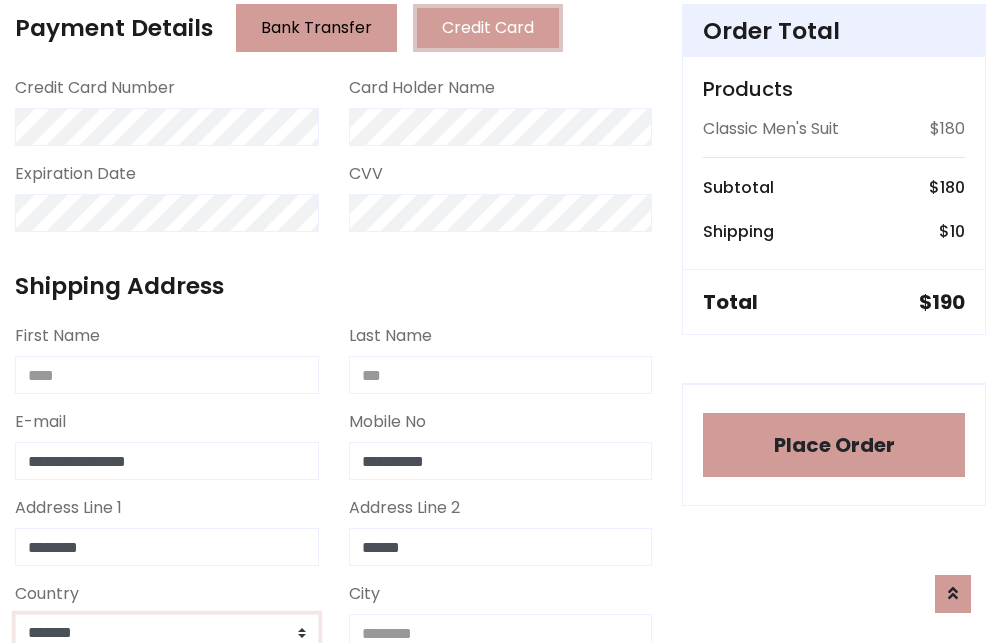 scroll, scrollTop: 583, scrollLeft: 0, axis: vertical 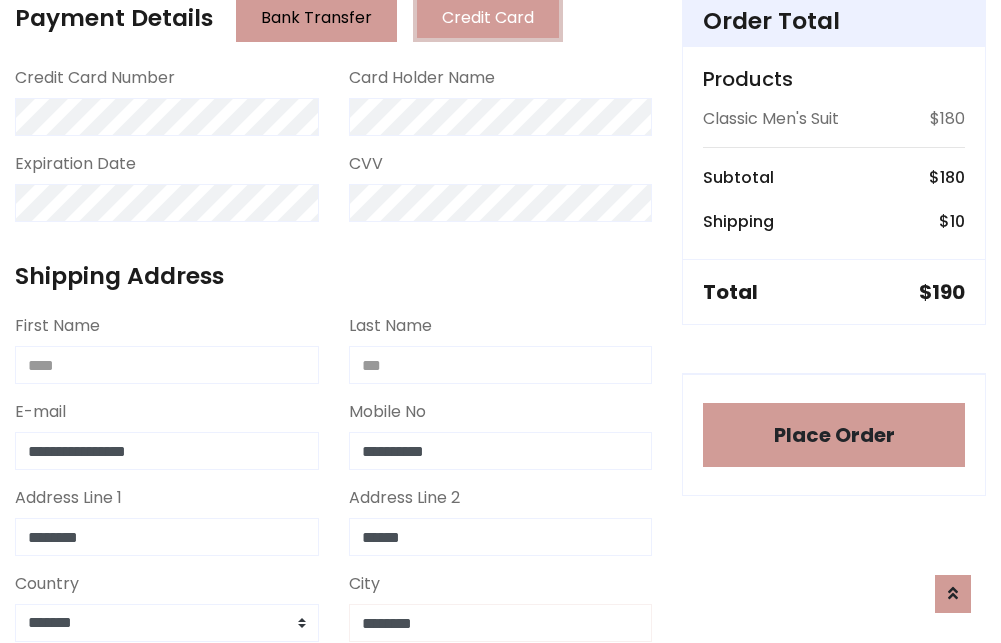 type on "********" 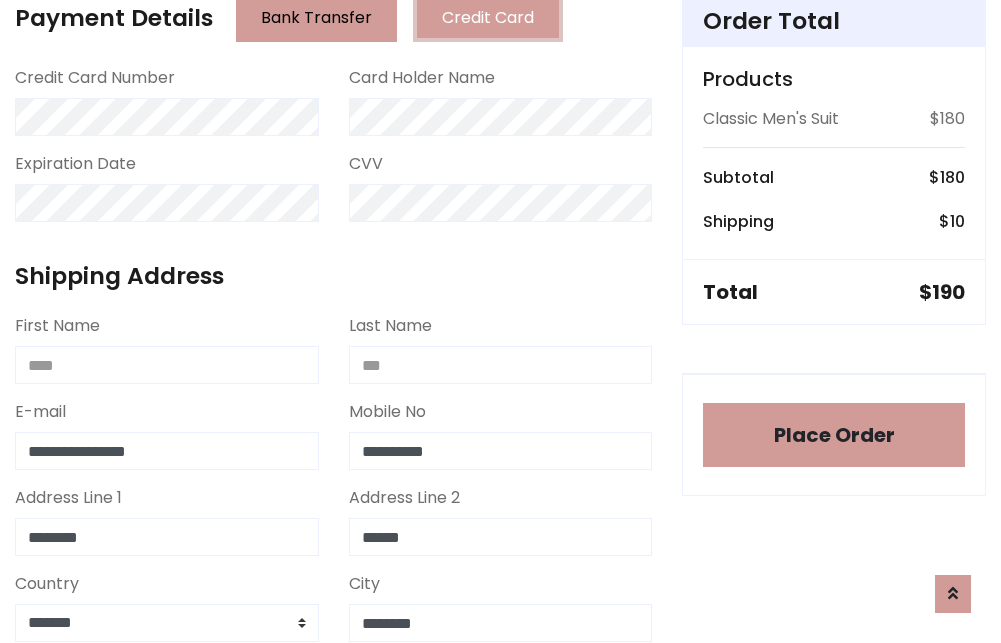 scroll, scrollTop: 971, scrollLeft: 0, axis: vertical 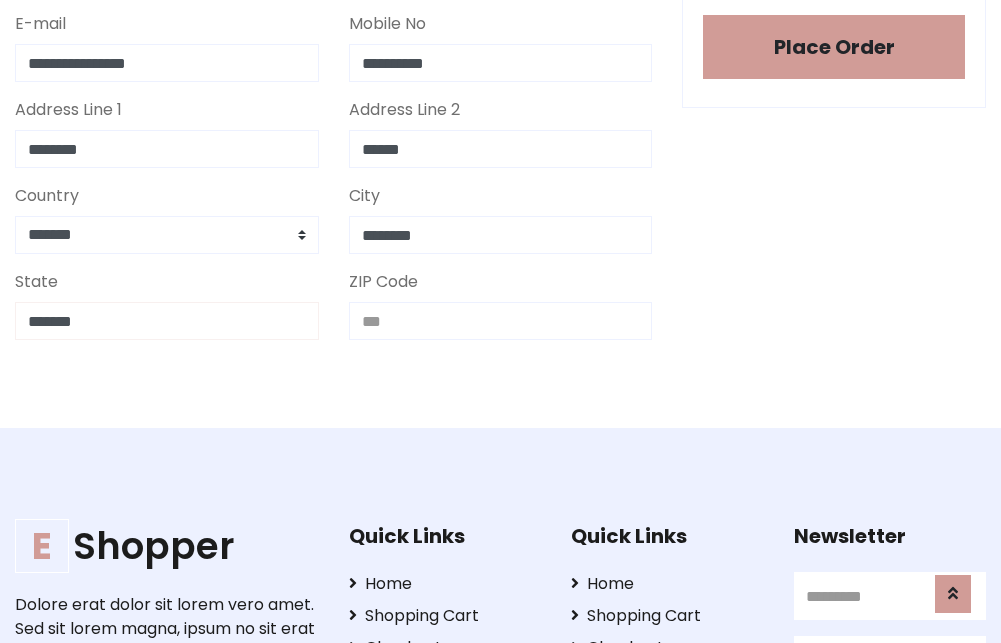 type on "*******" 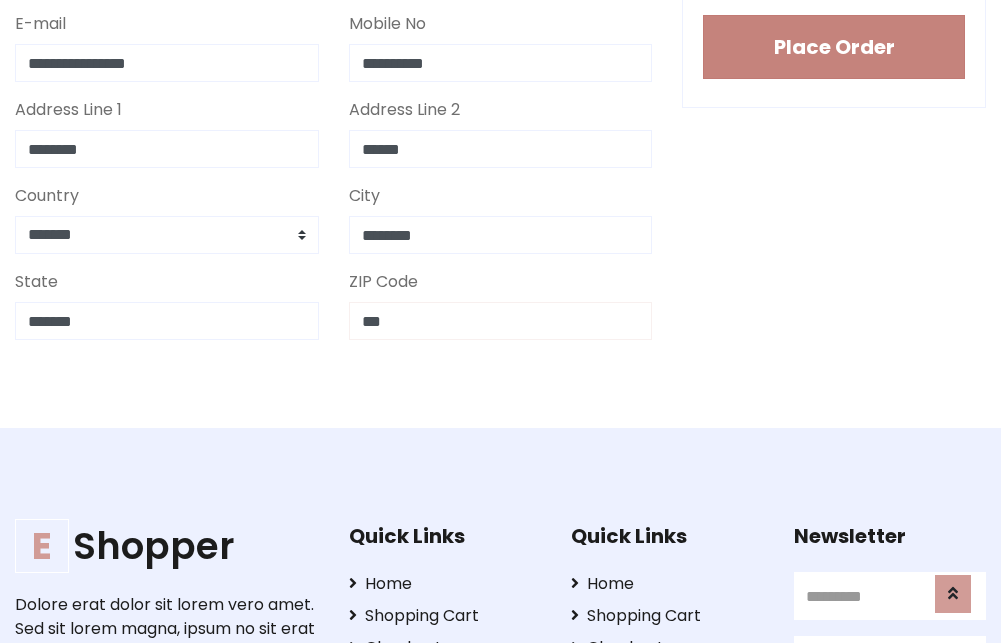 type on "***" 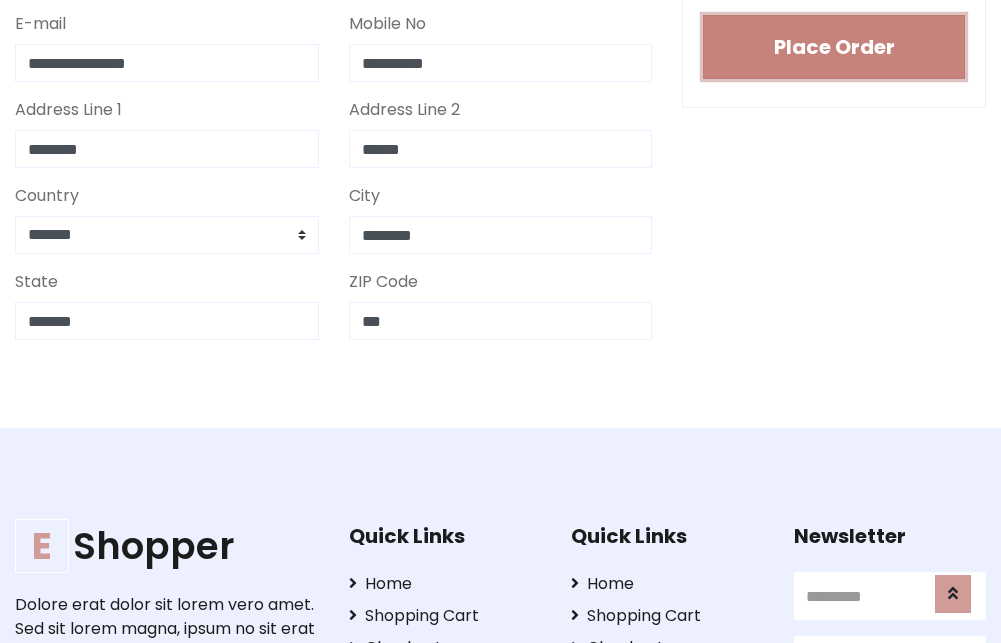 click on "Place Order" at bounding box center (834, 47) 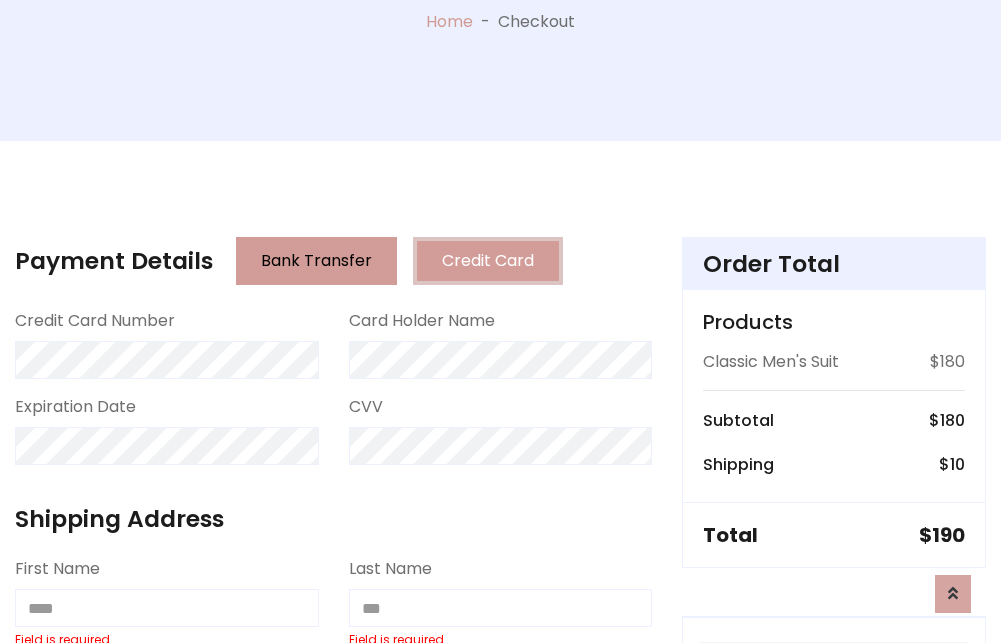 scroll, scrollTop: 0, scrollLeft: 0, axis: both 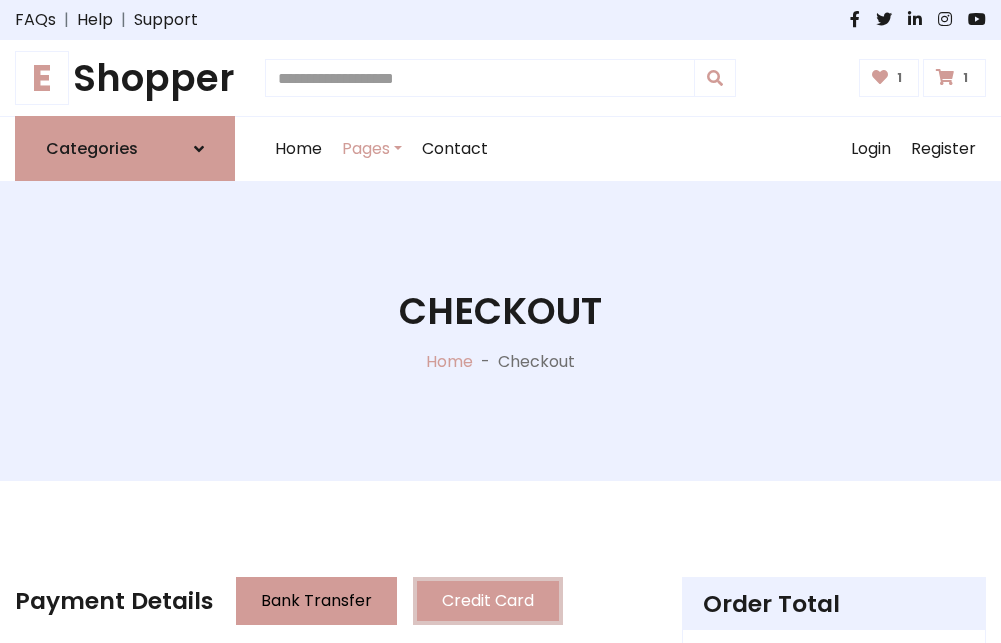 click on "E" at bounding box center [42, 78] 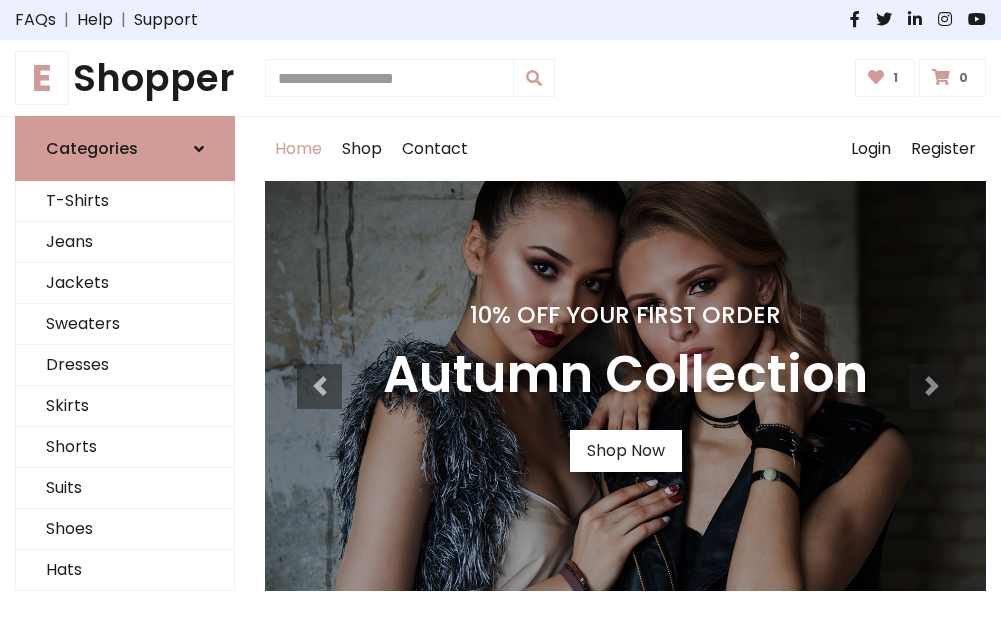 scroll, scrollTop: 0, scrollLeft: 0, axis: both 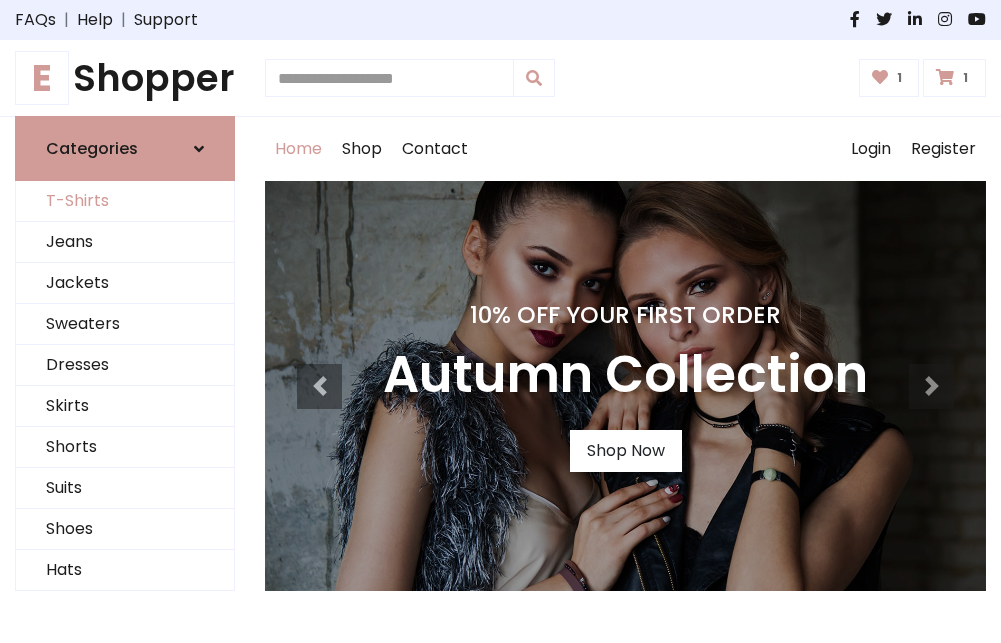 click on "T-Shirts" at bounding box center (125, 201) 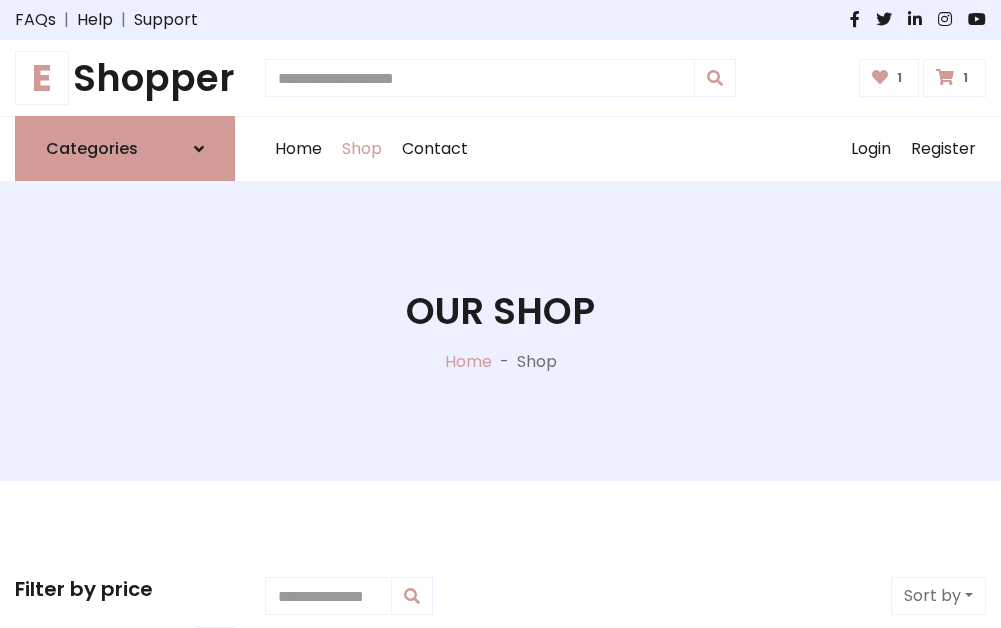 scroll, scrollTop: 0, scrollLeft: 0, axis: both 